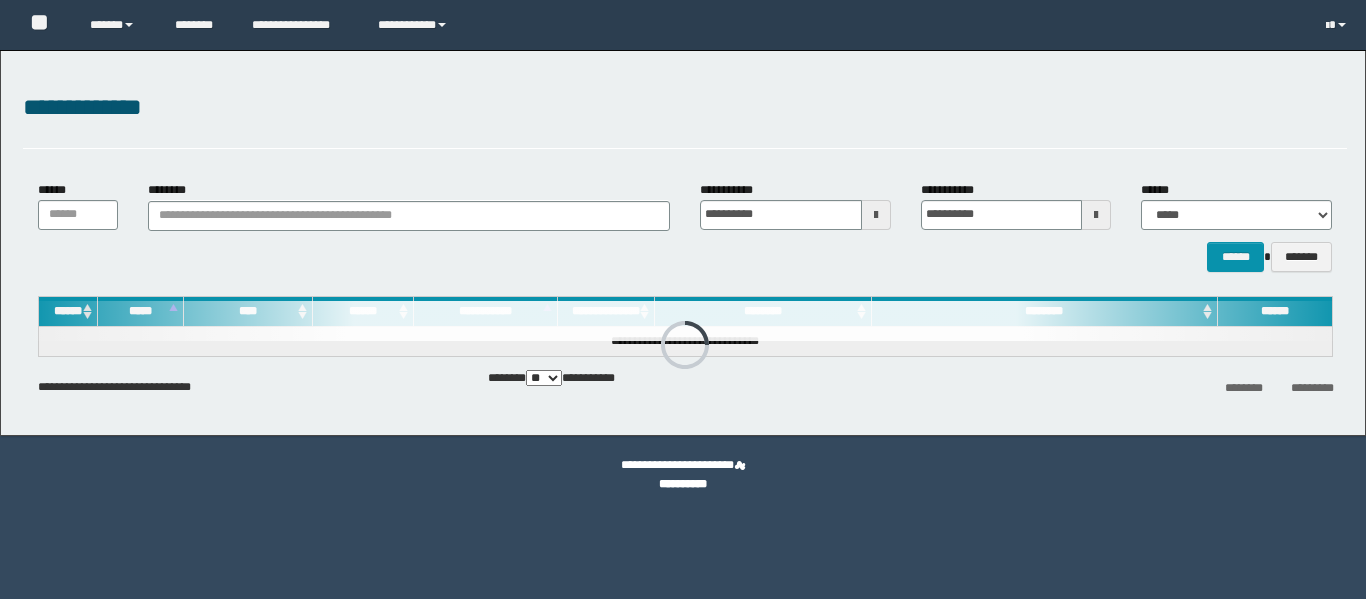 scroll, scrollTop: 0, scrollLeft: 0, axis: both 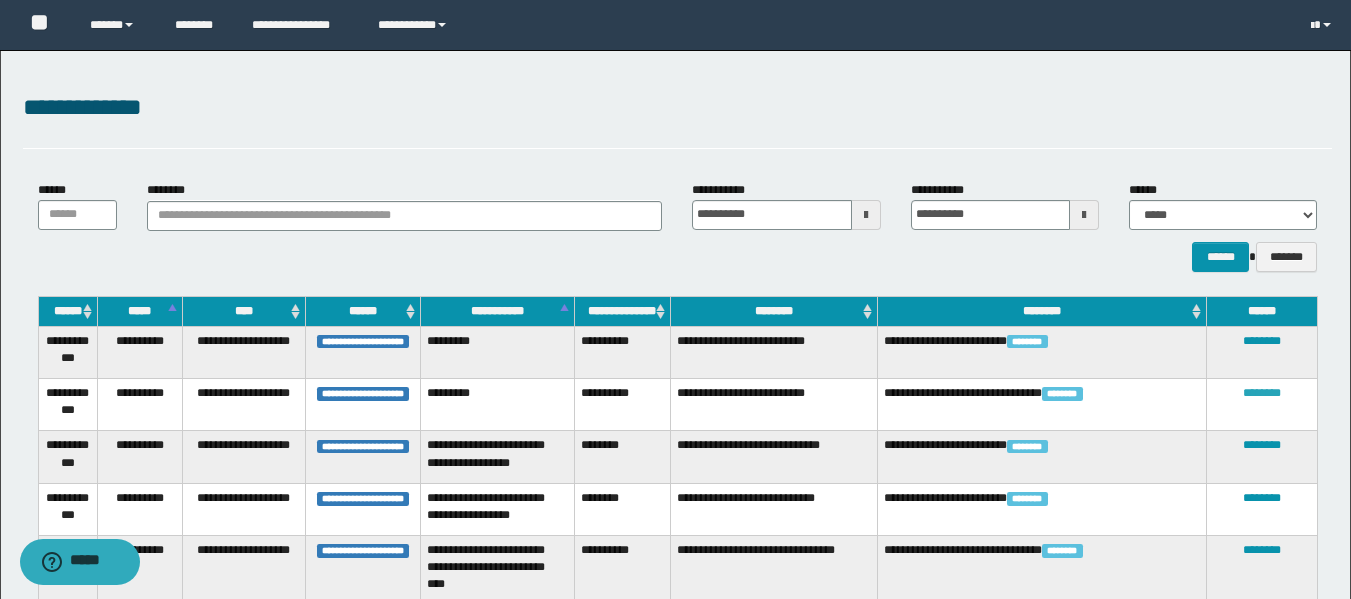 click on "********" at bounding box center [1262, 393] 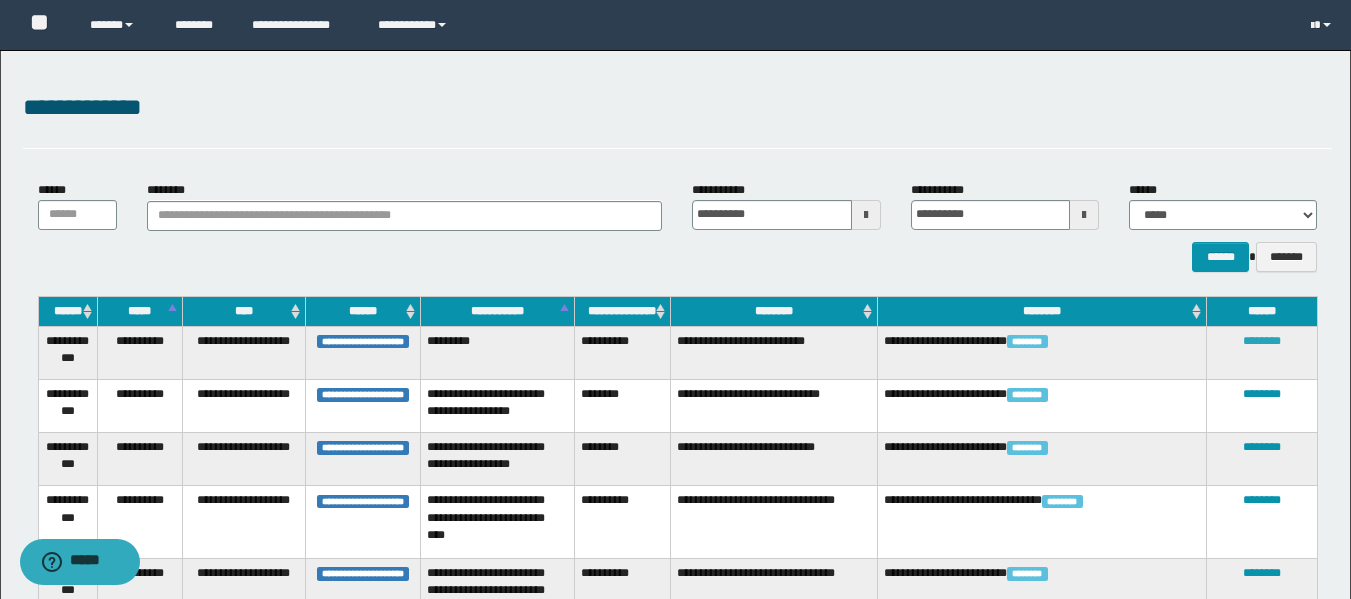 click on "********" at bounding box center [1262, 341] 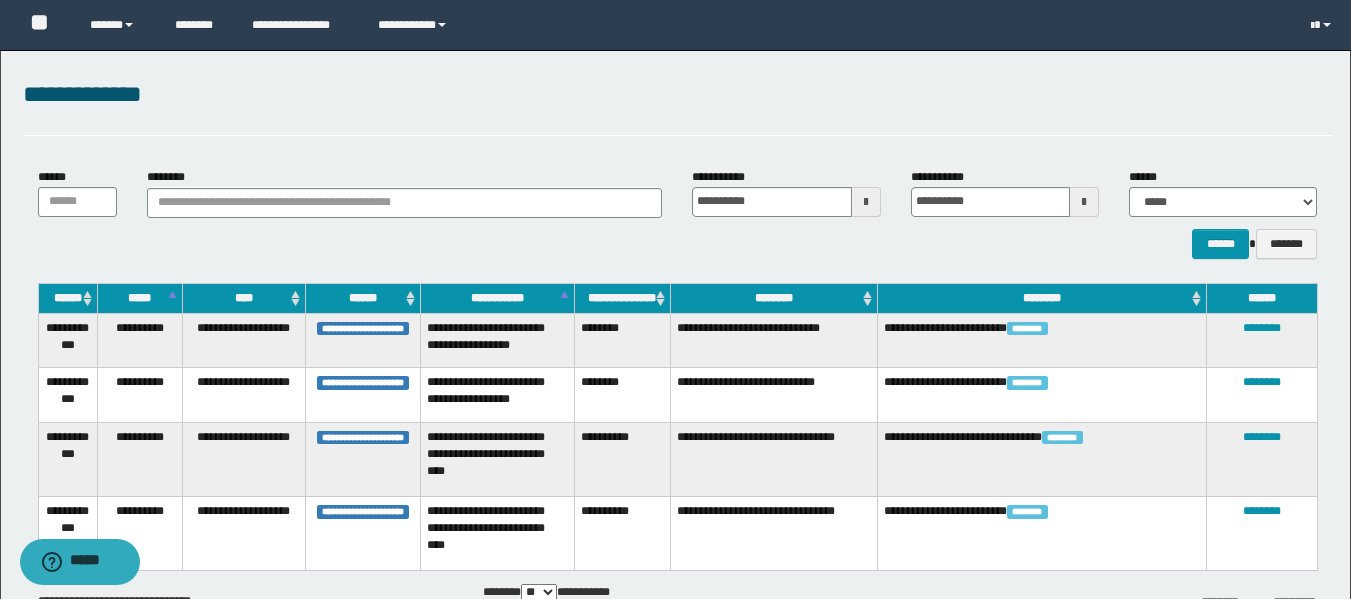 scroll, scrollTop: 0, scrollLeft: 0, axis: both 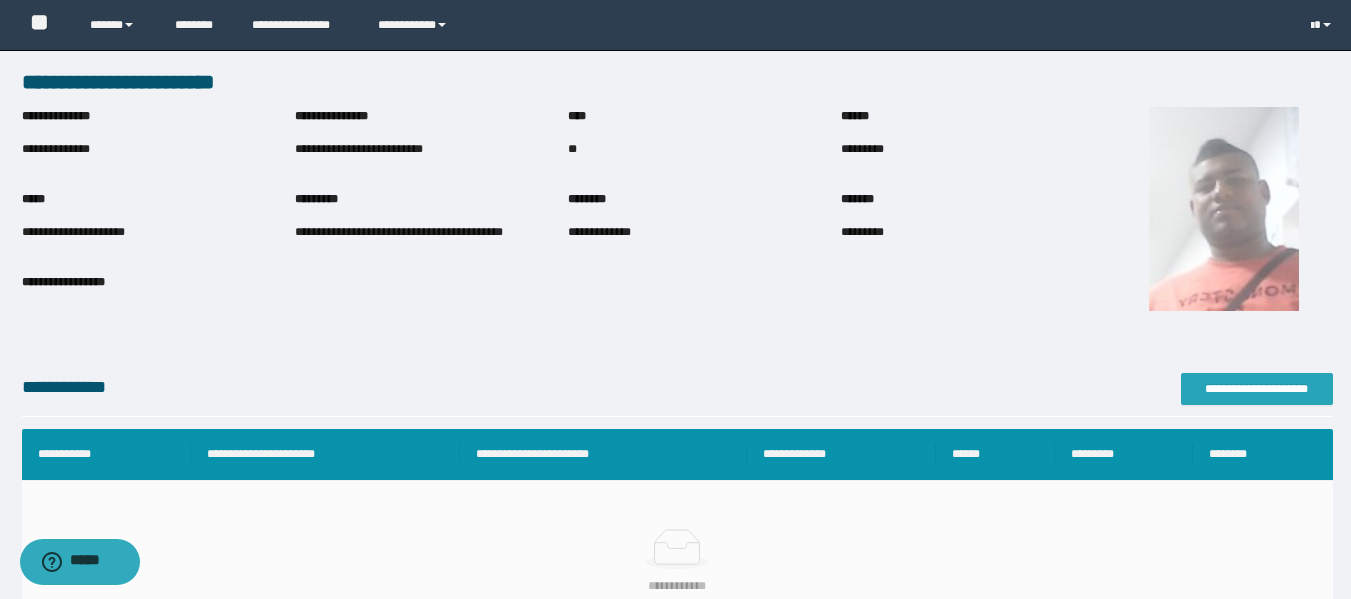 click on "**********" at bounding box center (1257, 389) 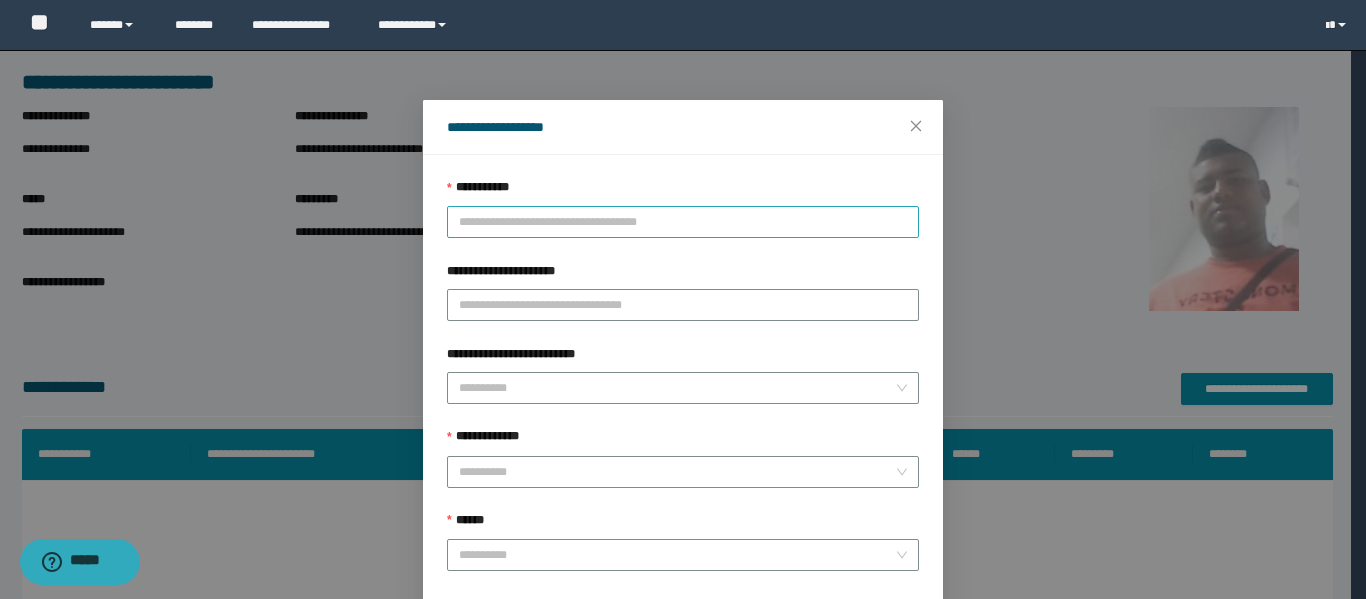 click on "**********" at bounding box center [683, 222] 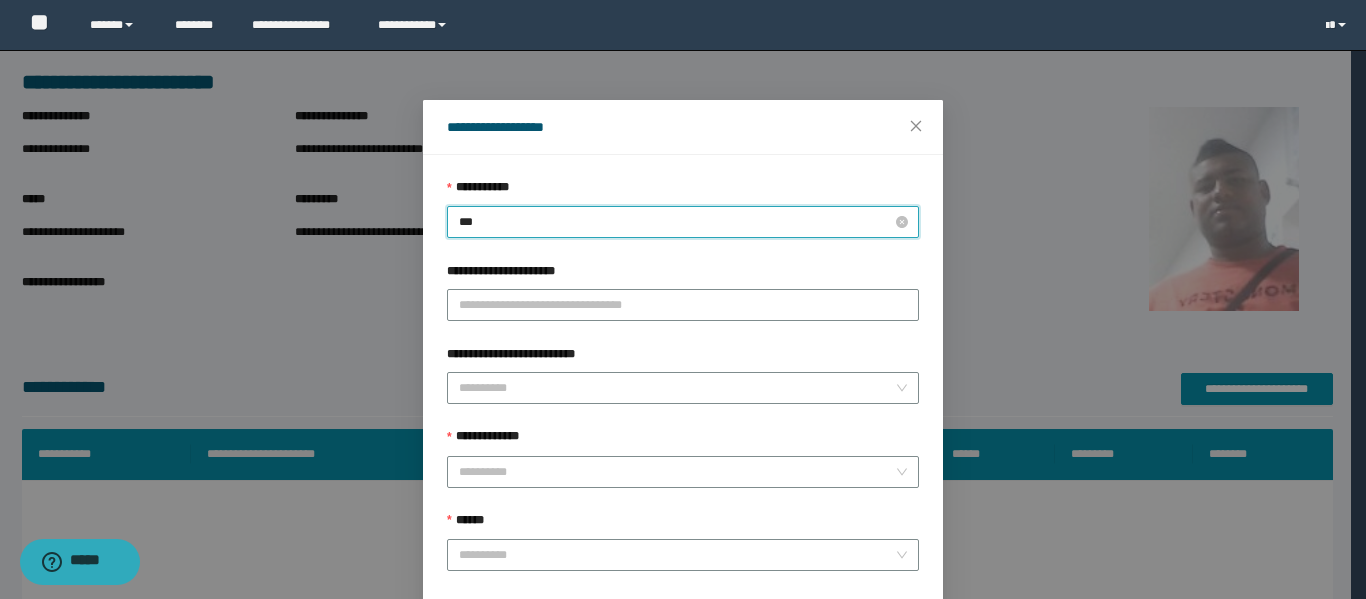 type on "****" 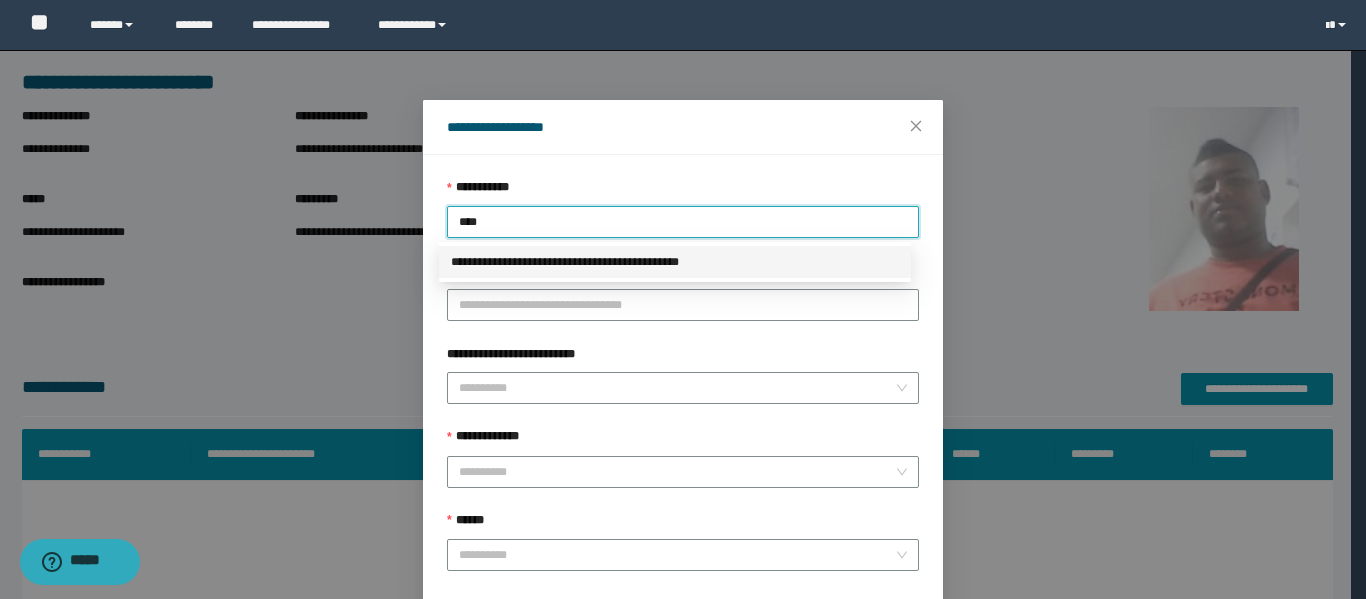 click on "**********" at bounding box center (675, 262) 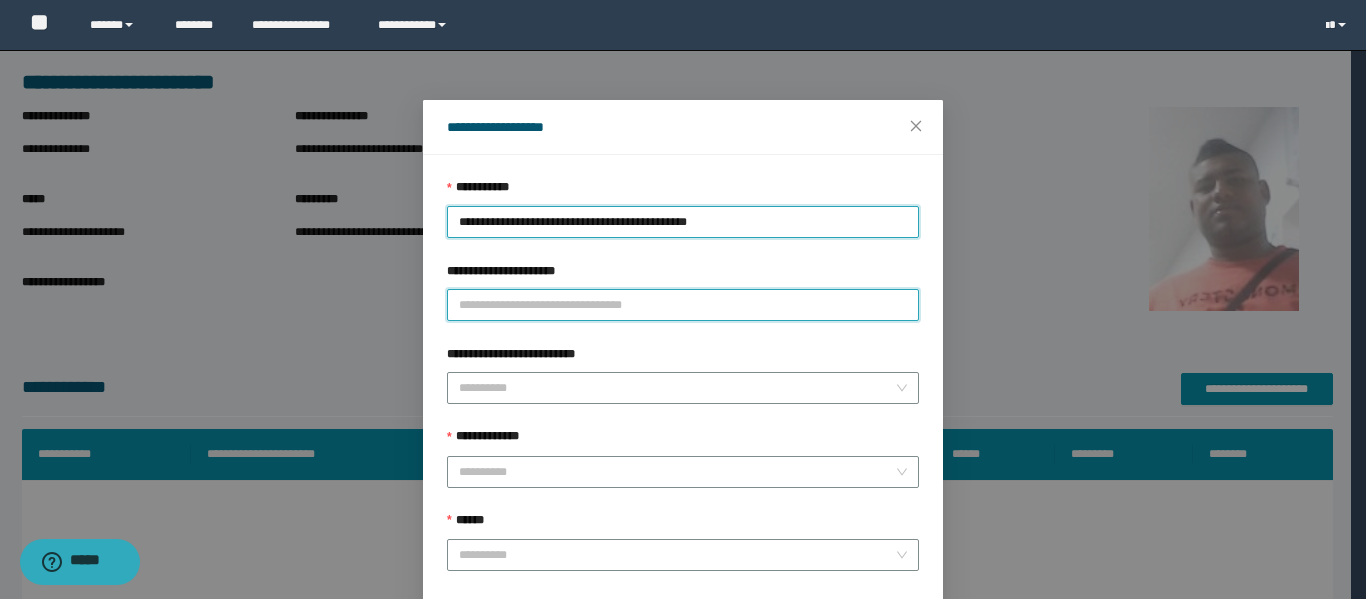 click on "**********" at bounding box center (683, 305) 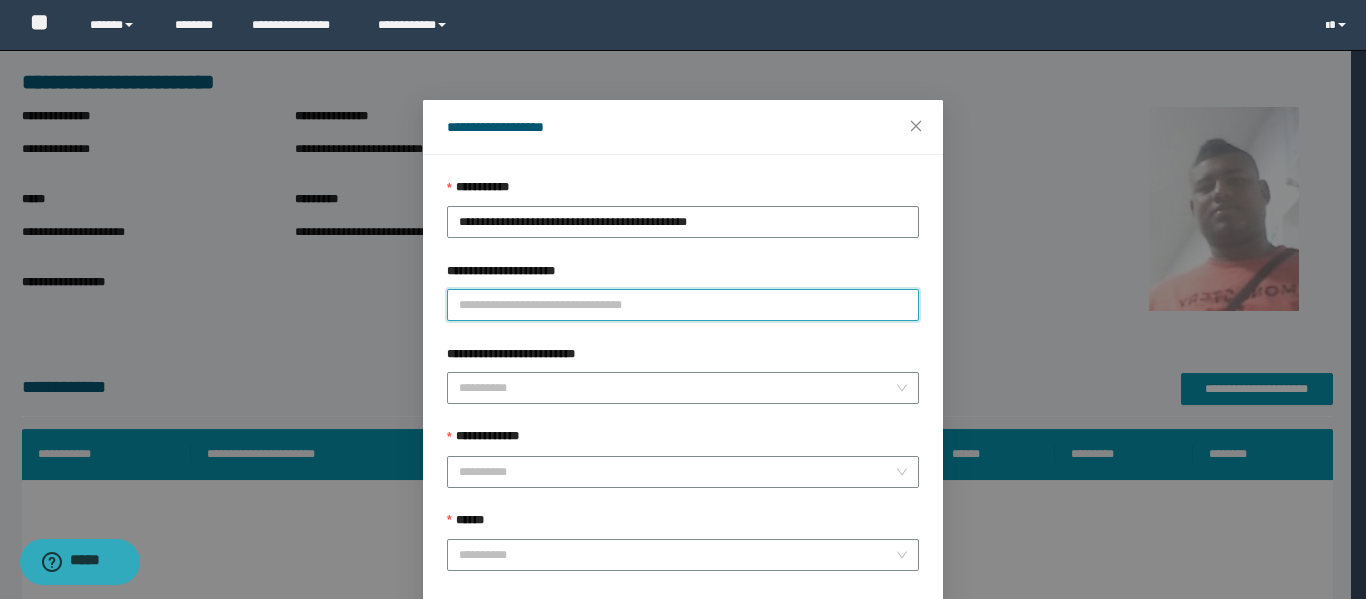 type on "**********" 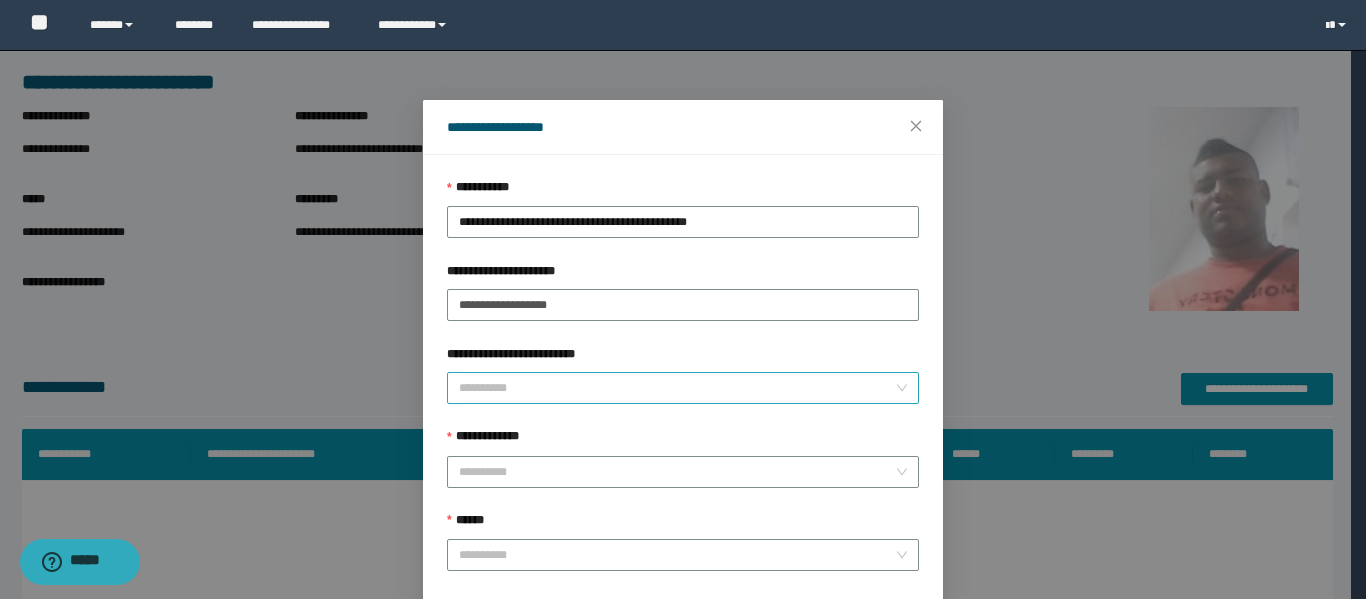 click on "**********" at bounding box center [677, 388] 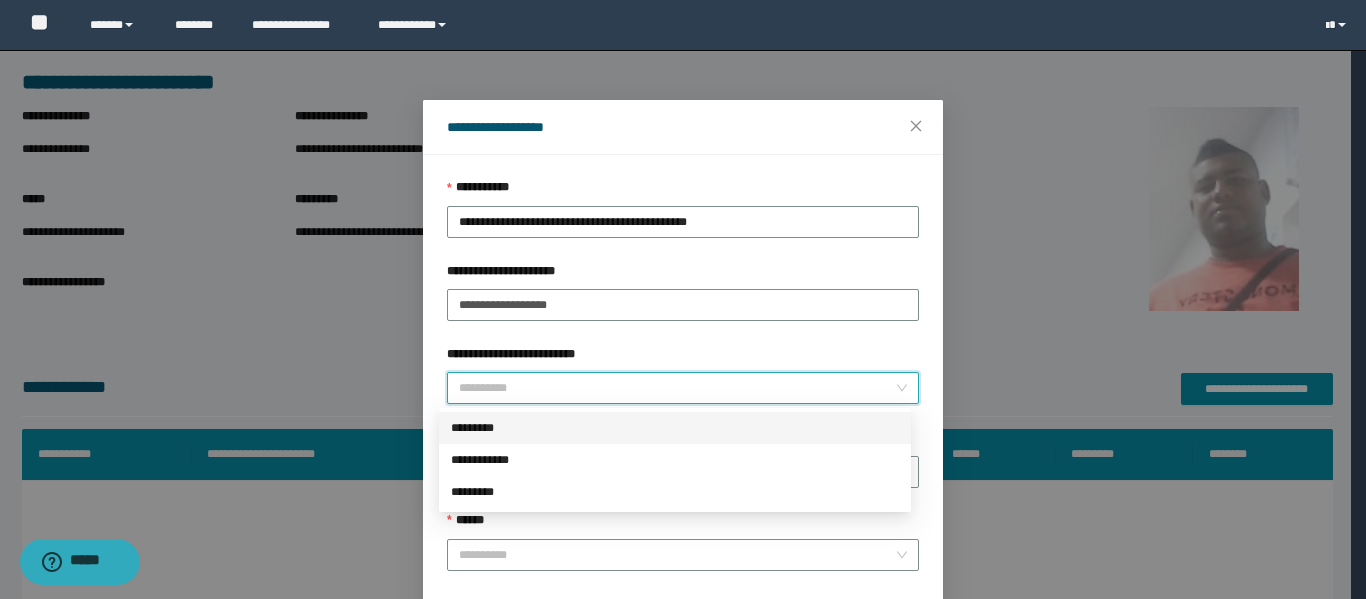 click on "*********" at bounding box center [675, 428] 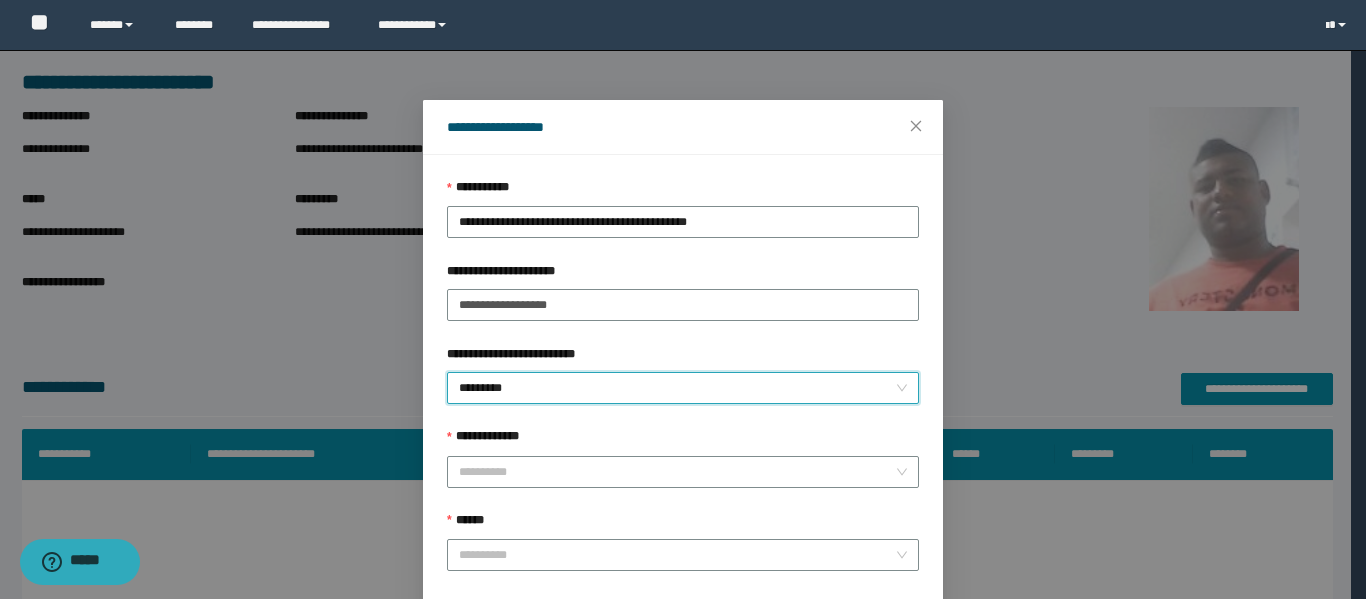 scroll, scrollTop: 100, scrollLeft: 0, axis: vertical 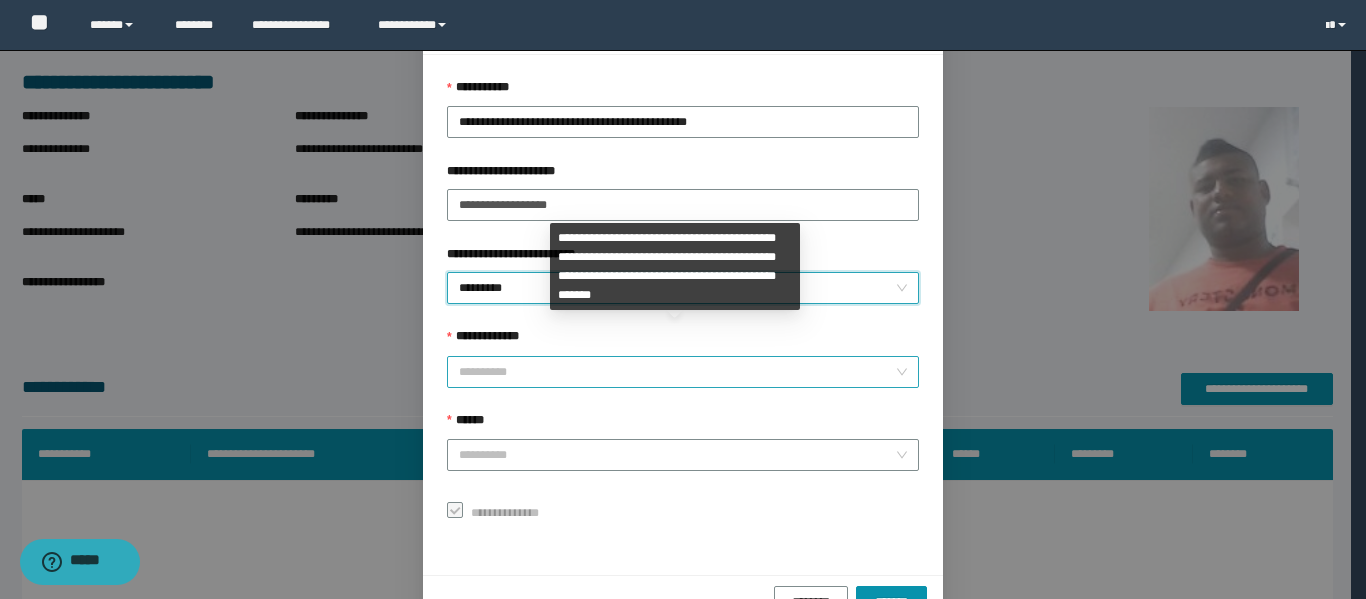 click on "**********" at bounding box center [677, 372] 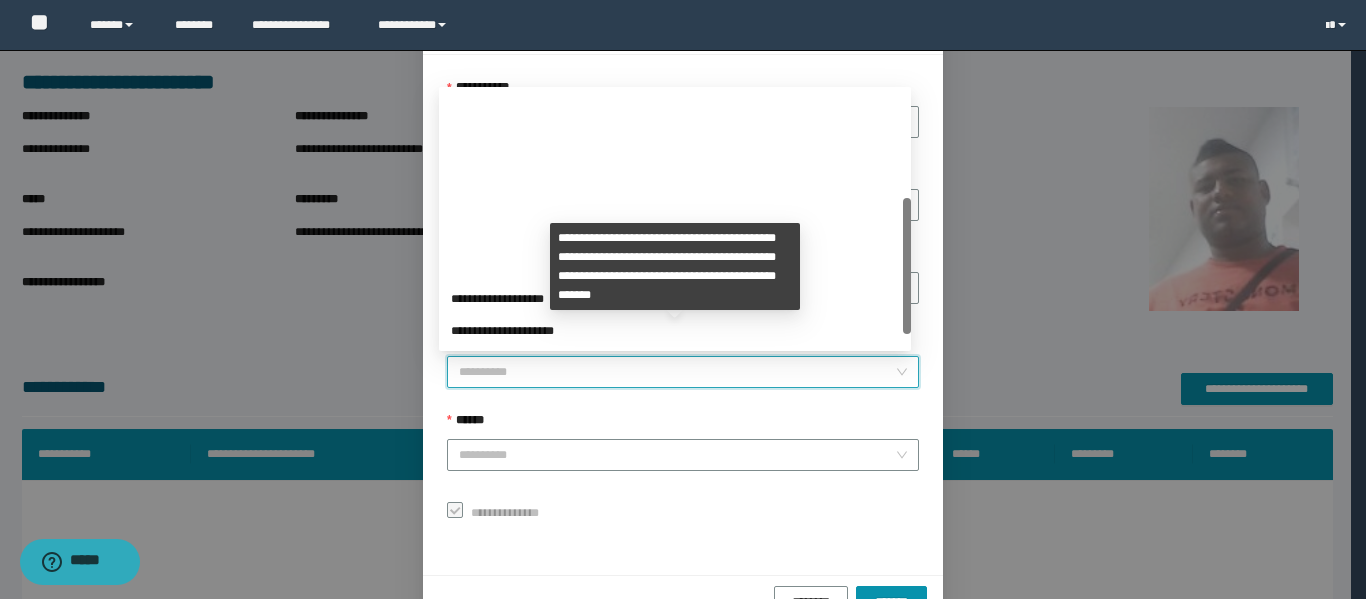 scroll, scrollTop: 224, scrollLeft: 0, axis: vertical 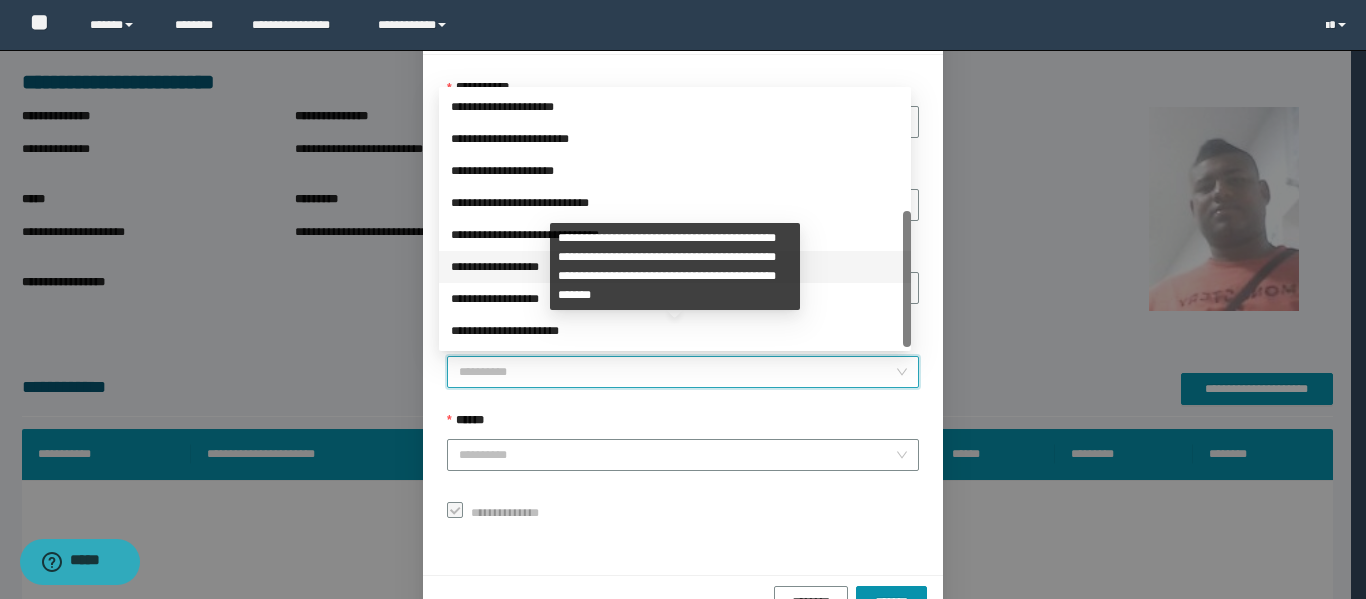 click on "**********" at bounding box center [675, 267] 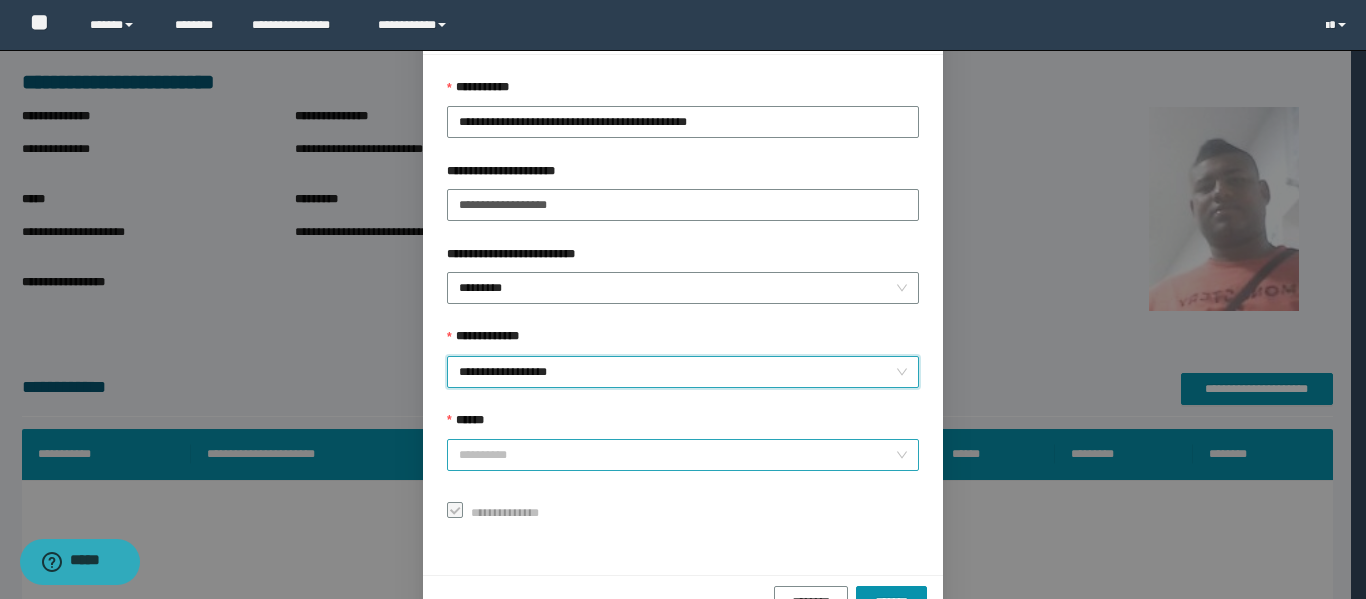 click on "******" at bounding box center [677, 455] 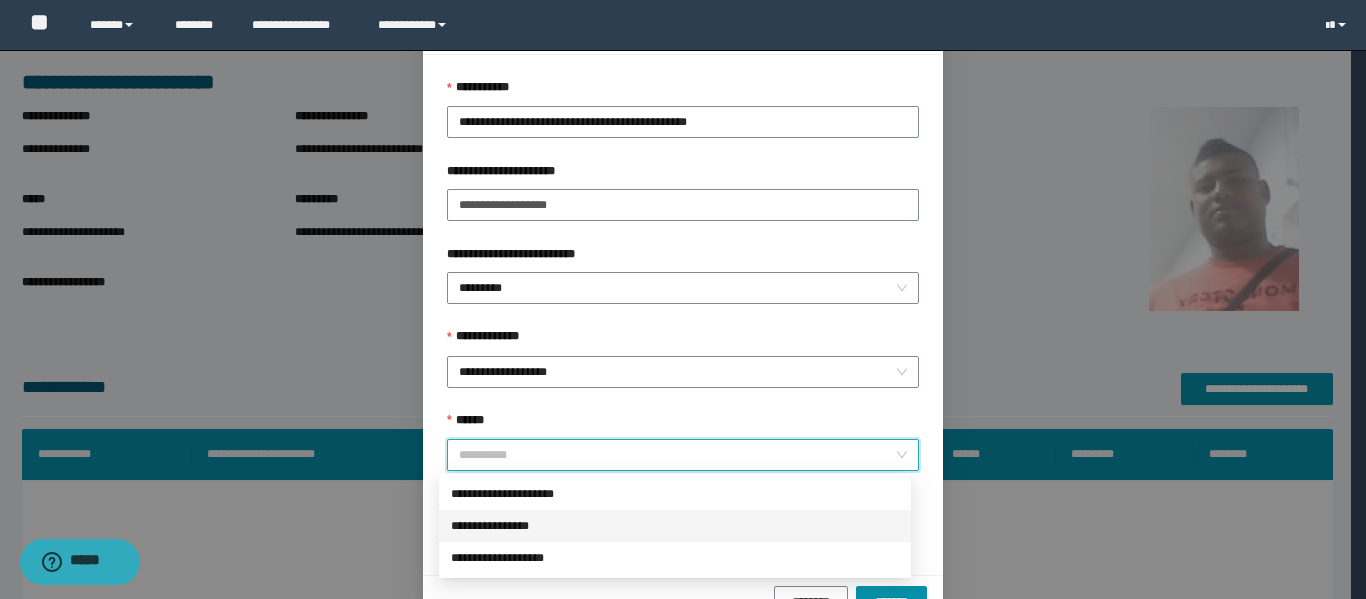 click on "**********" at bounding box center (675, 526) 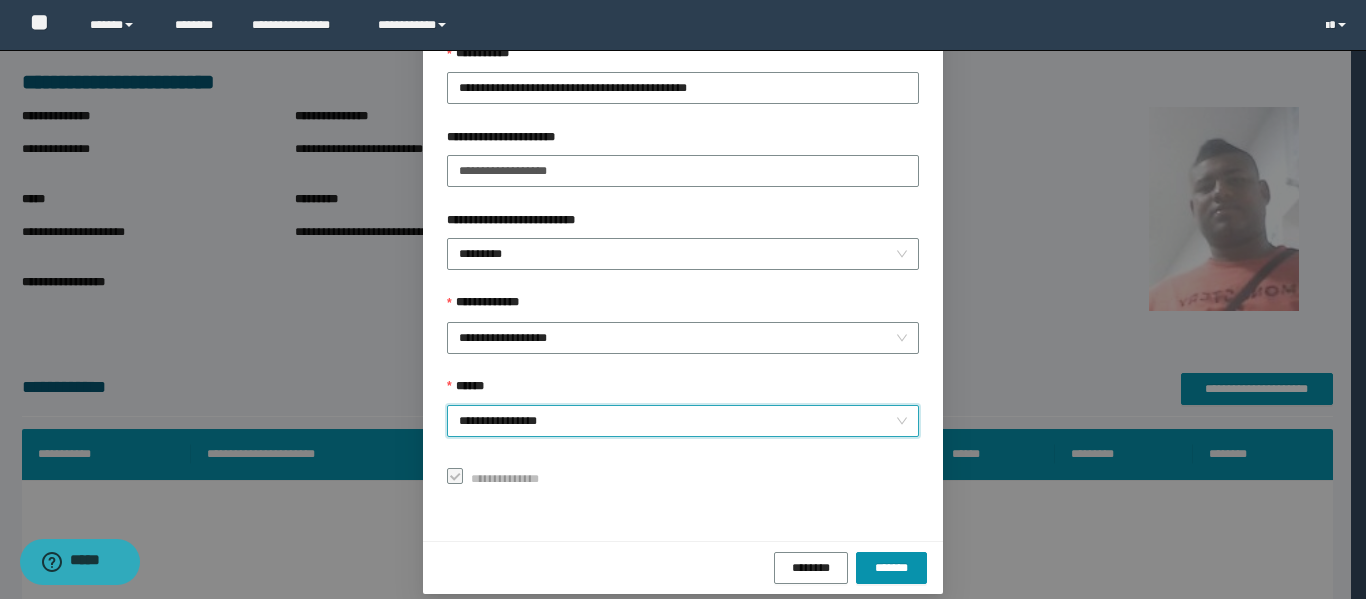 scroll, scrollTop: 153, scrollLeft: 0, axis: vertical 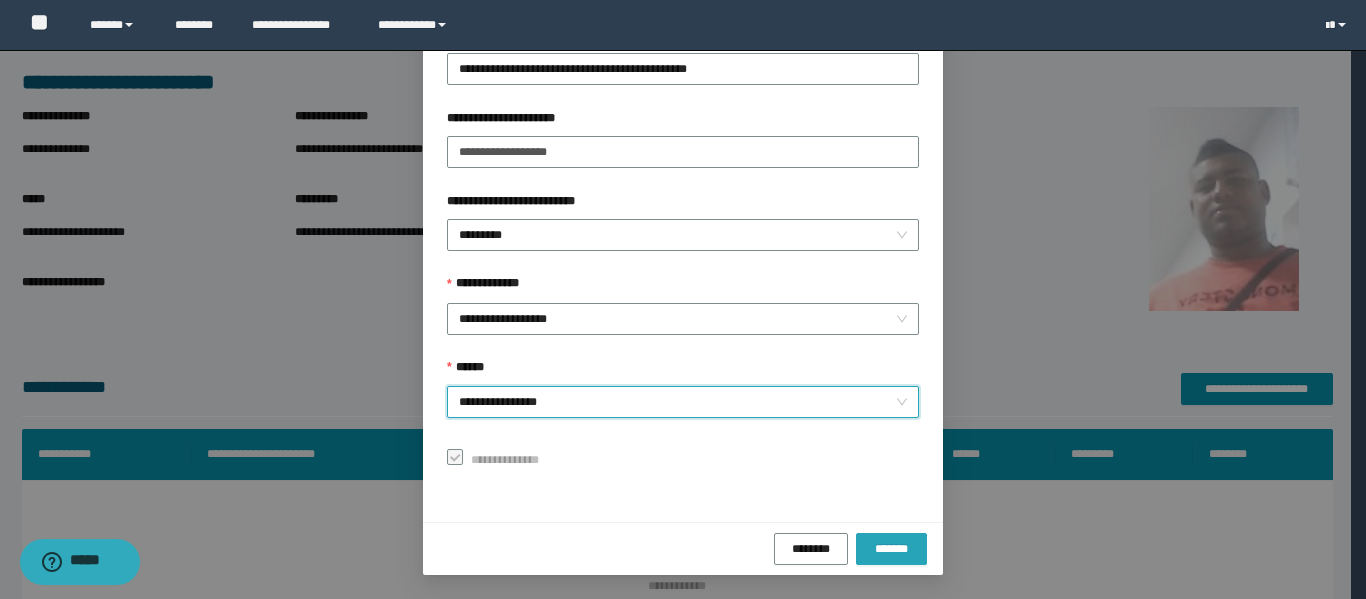 click on "*******" at bounding box center [891, 549] 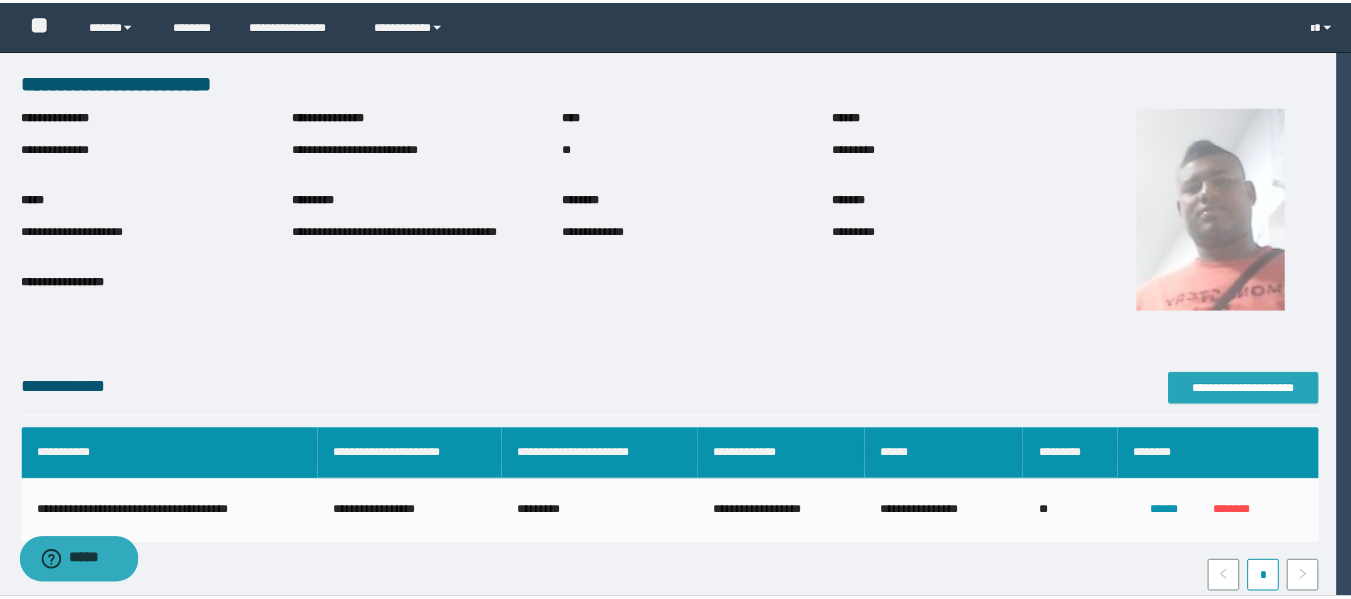 scroll, scrollTop: 0, scrollLeft: 0, axis: both 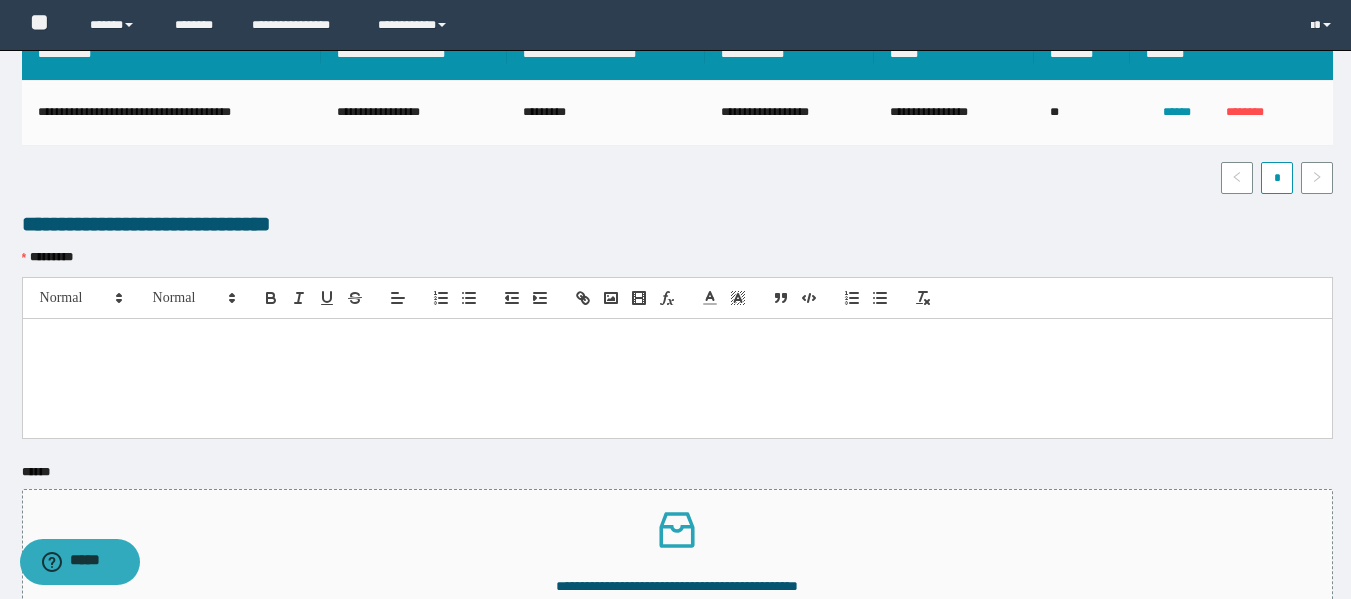 click at bounding box center (677, 378) 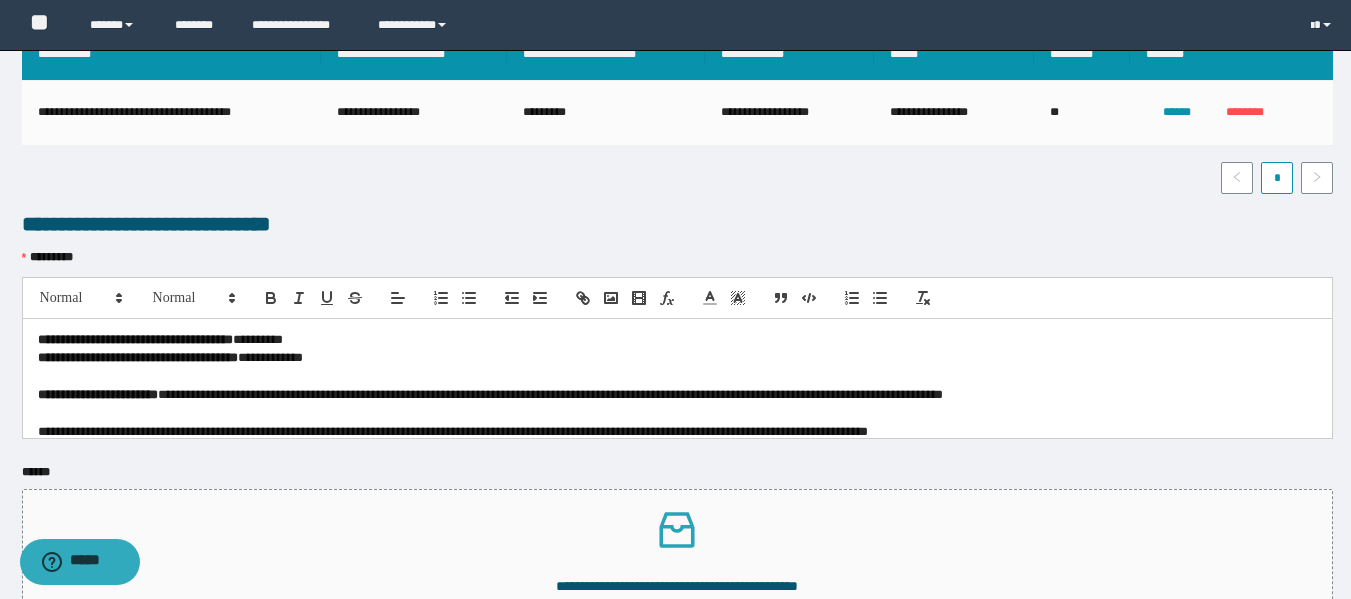 scroll, scrollTop: 0, scrollLeft: 0, axis: both 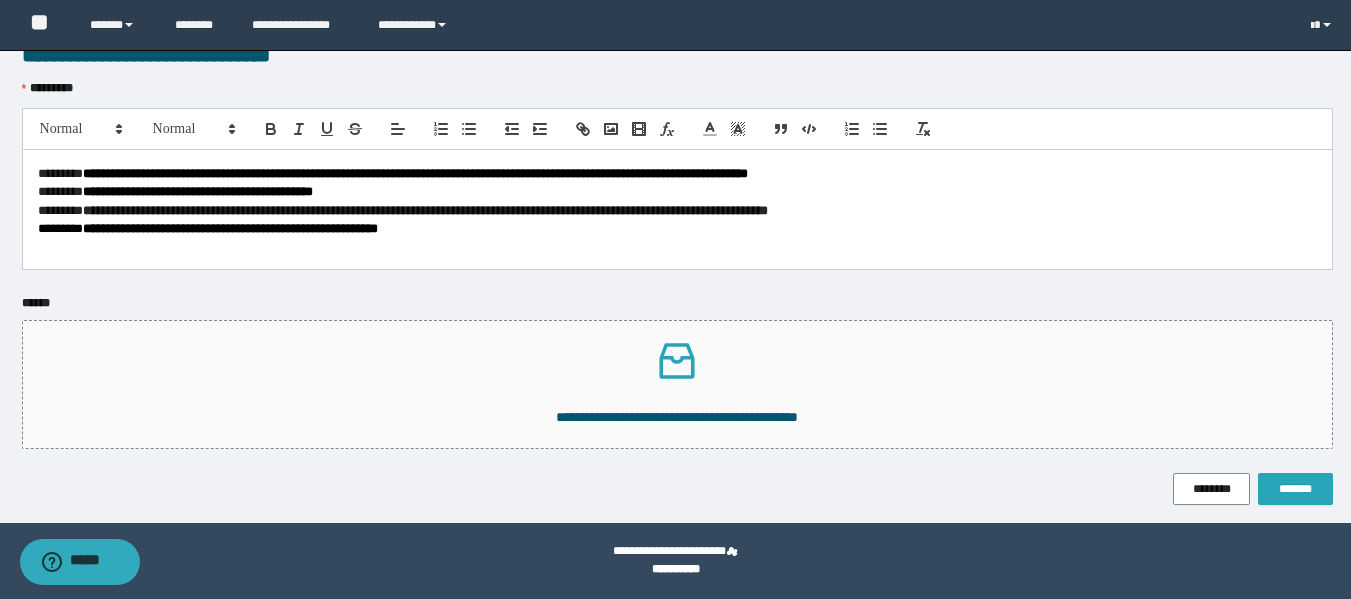 click on "*******" at bounding box center [1295, 489] 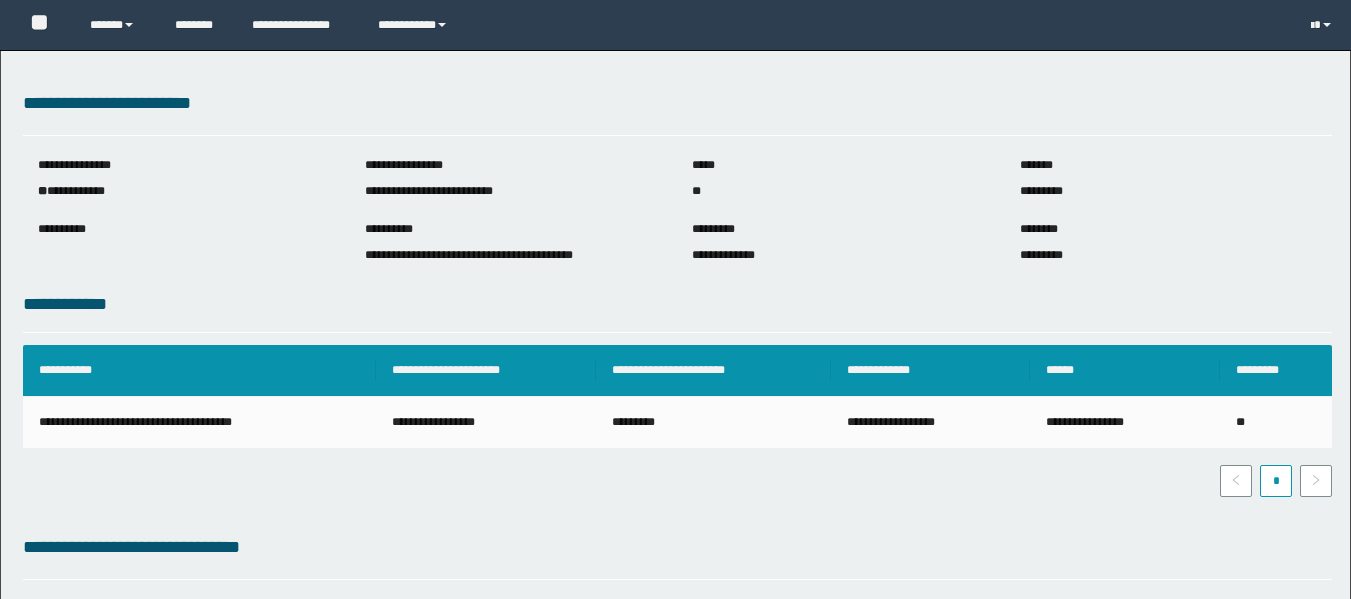 scroll, scrollTop: 0, scrollLeft: 0, axis: both 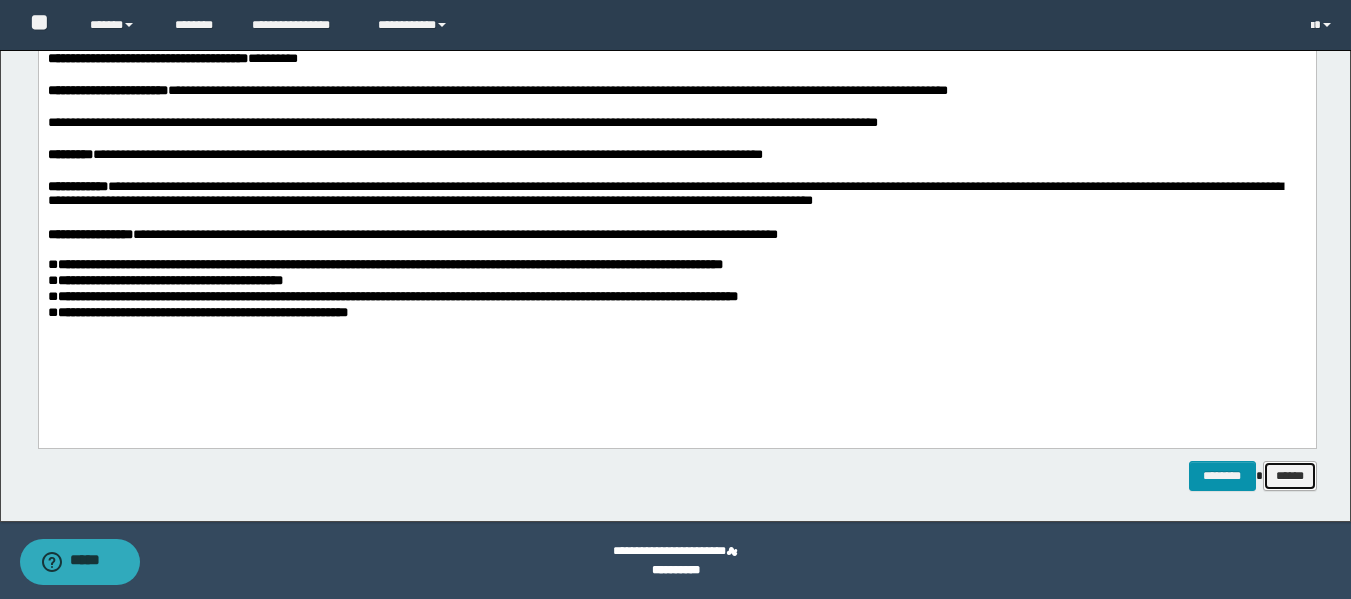 click on "******" at bounding box center [1290, 476] 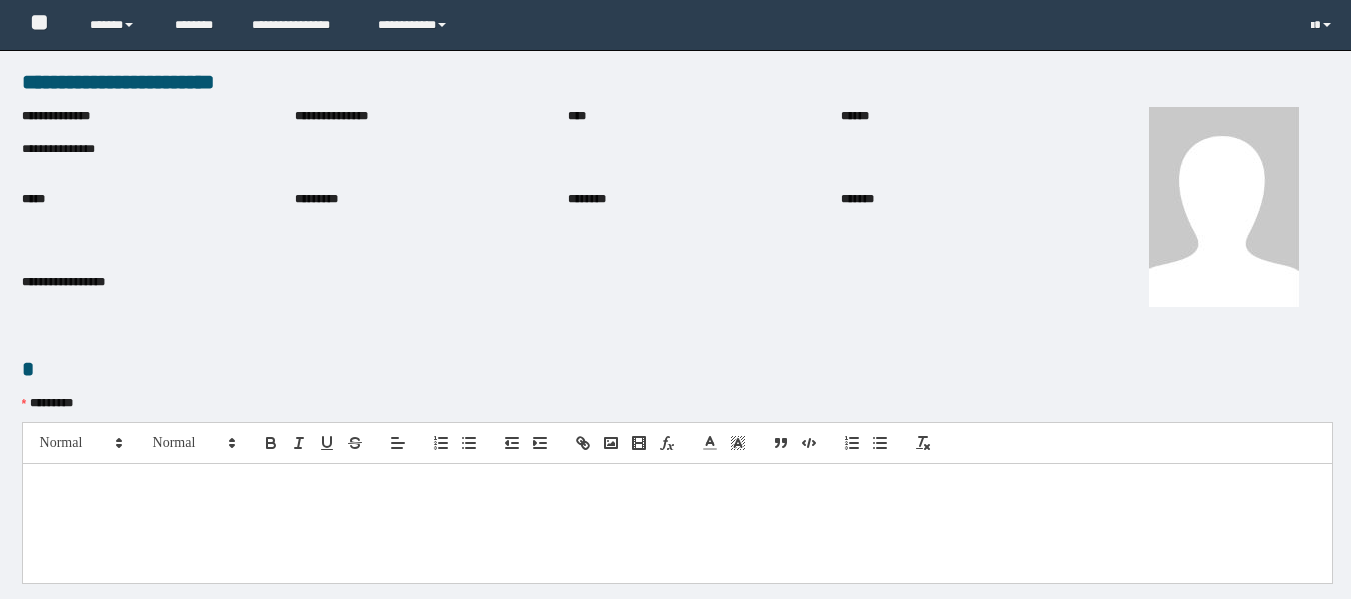 scroll, scrollTop: 0, scrollLeft: 0, axis: both 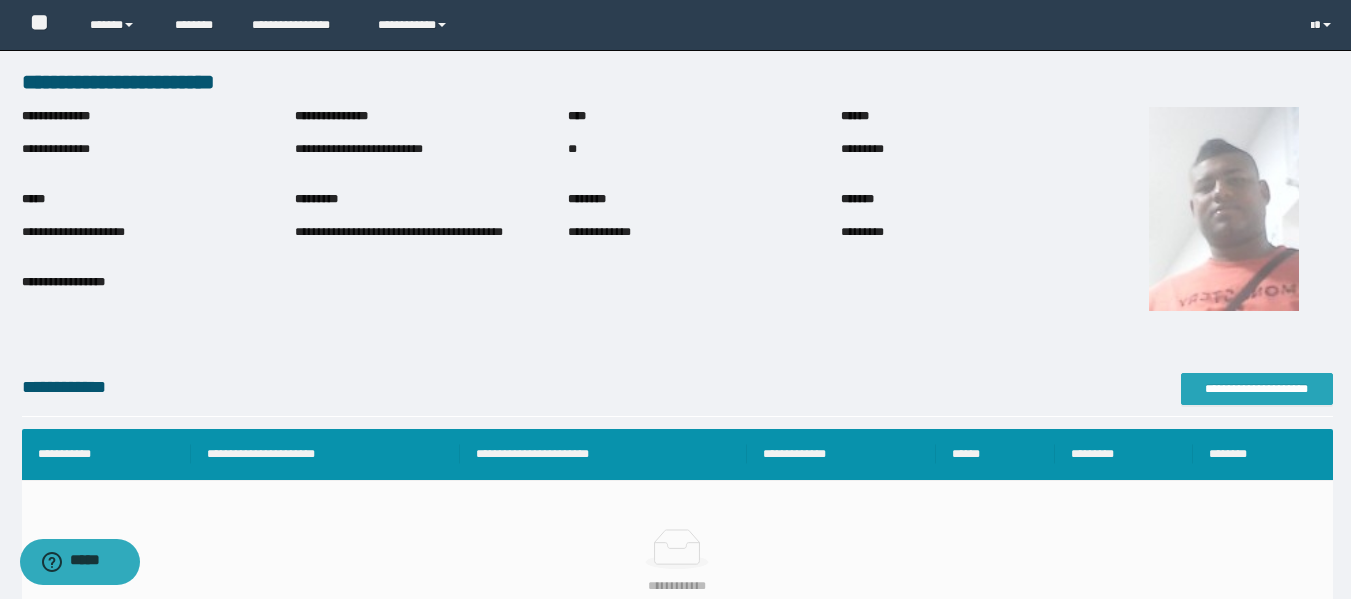 click on "**********" at bounding box center [1257, 389] 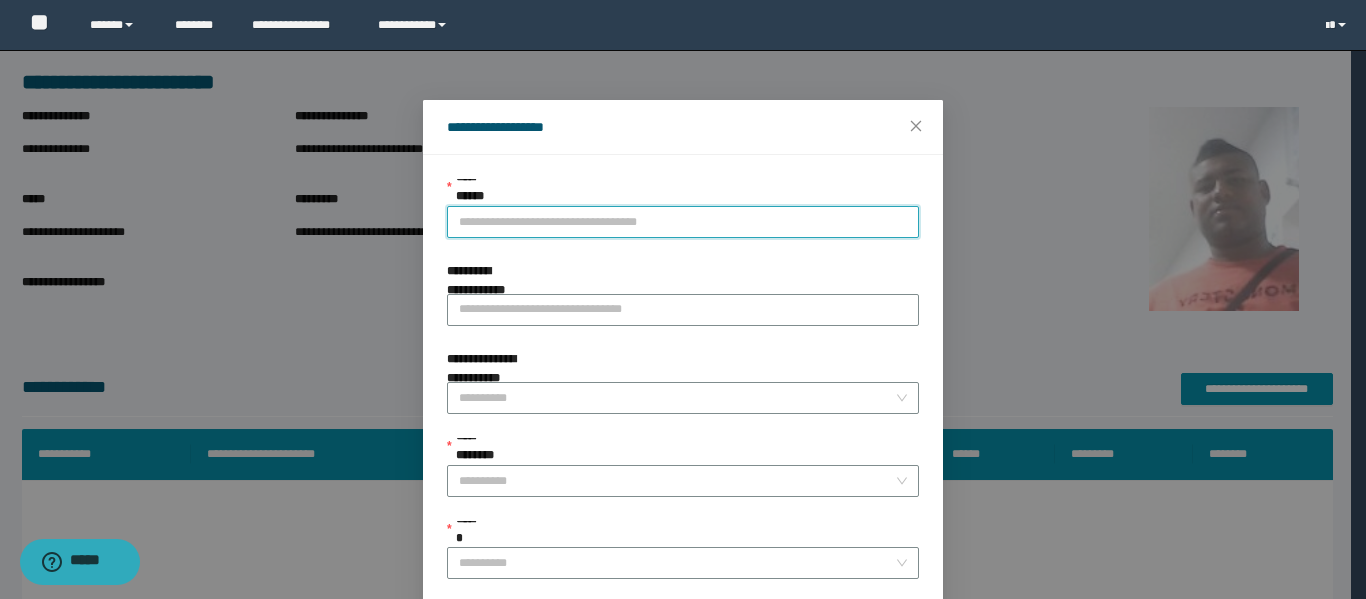click on "**********" at bounding box center (683, 222) 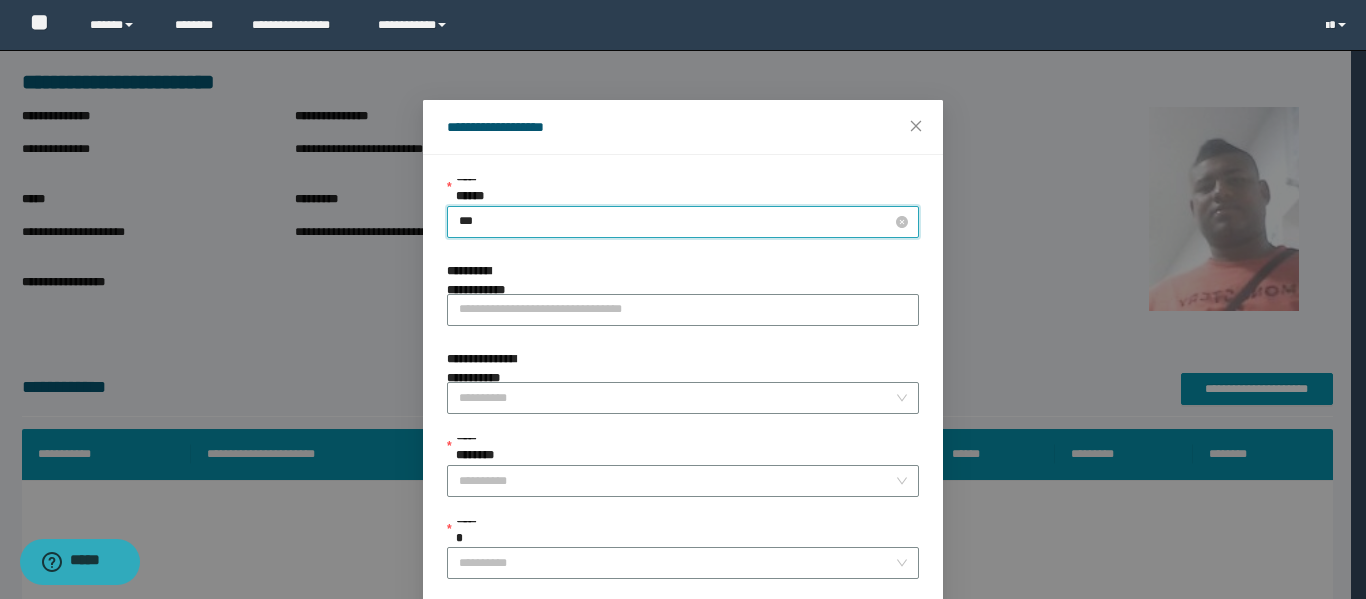 type on "****" 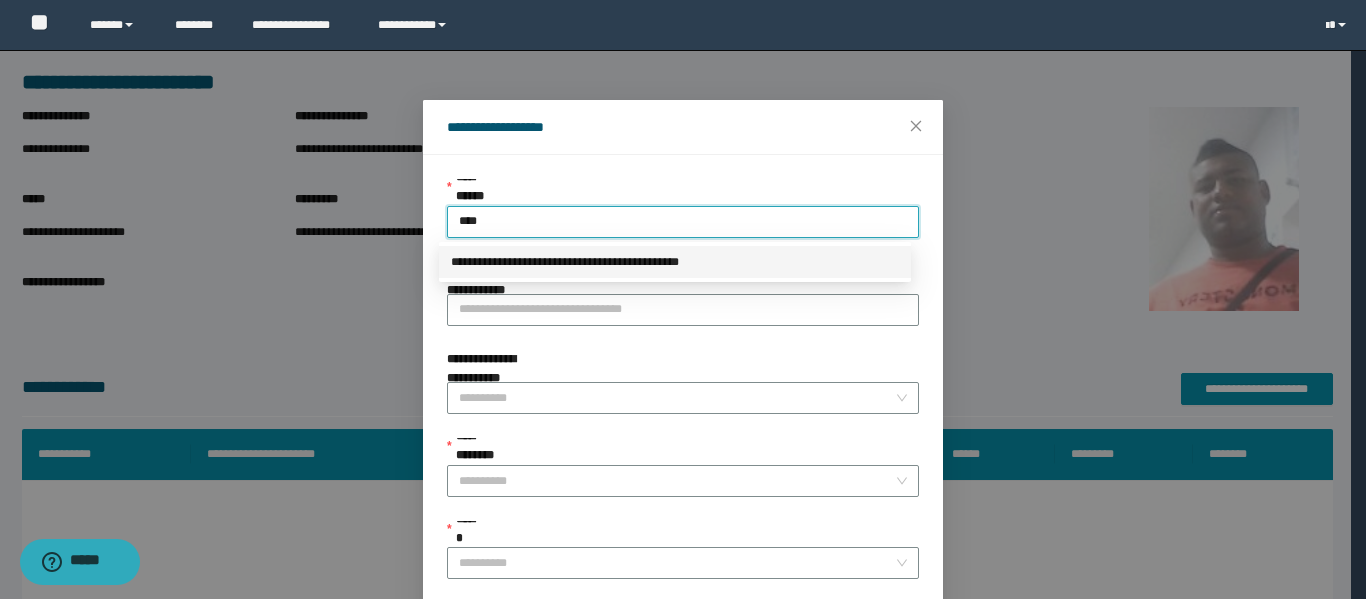 click on "**********" at bounding box center (675, 262) 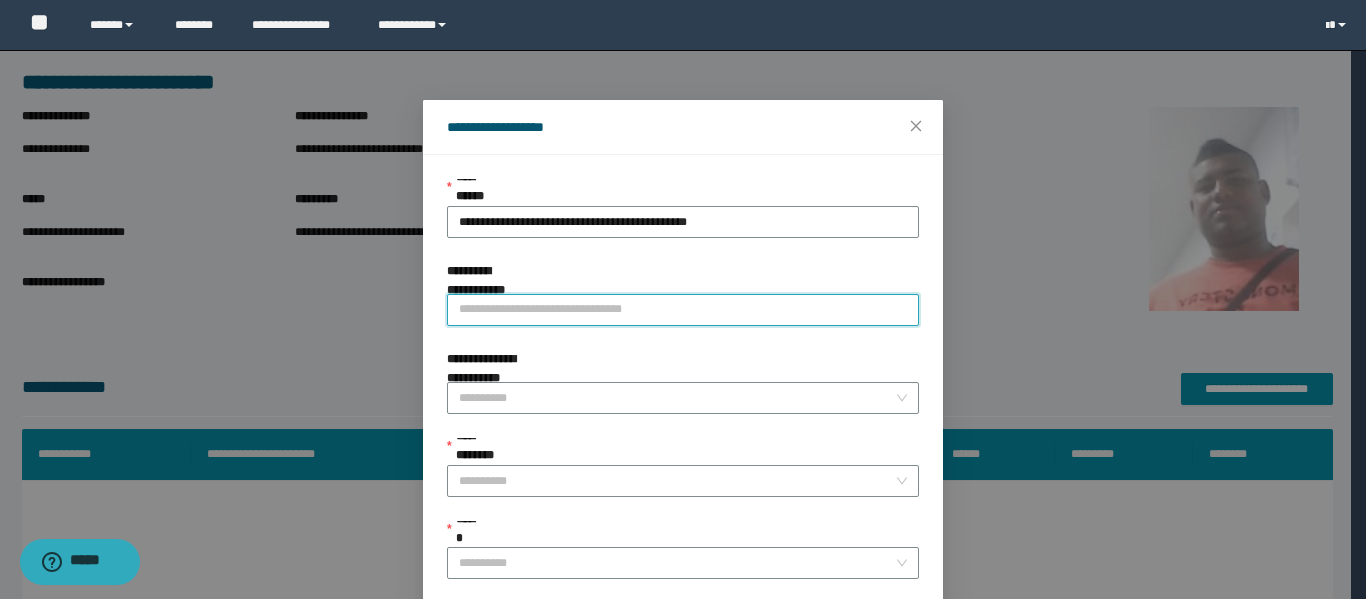 click on "**********" at bounding box center [683, 310] 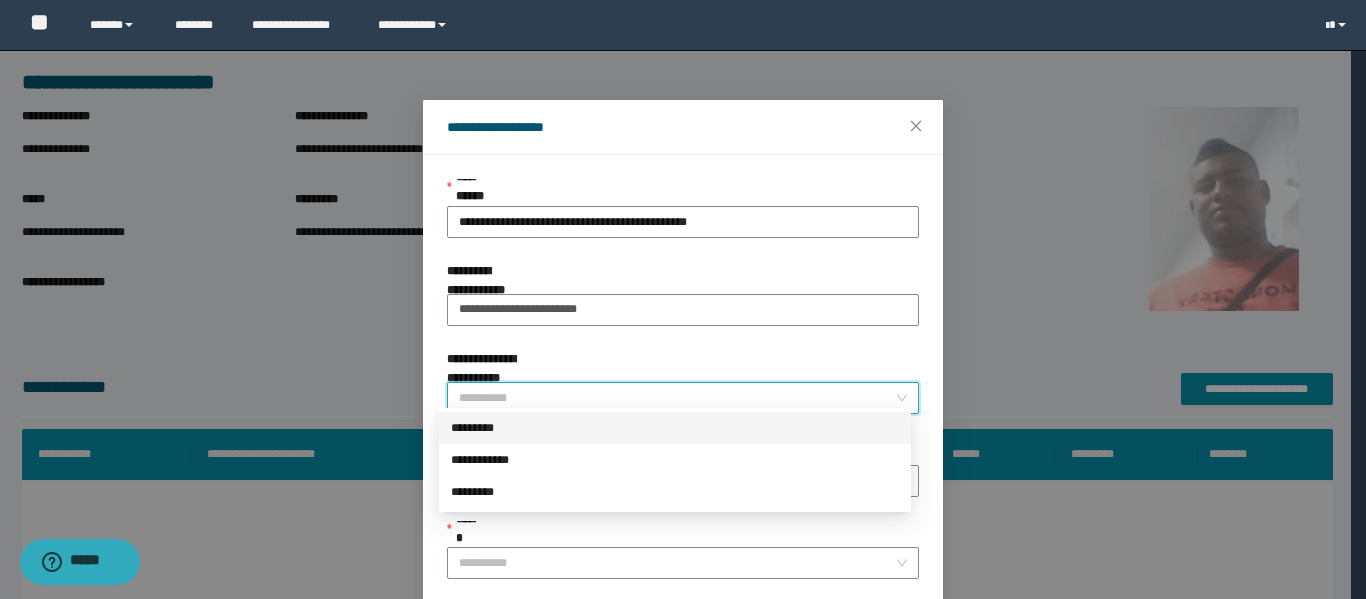 click on "**********" at bounding box center (677, 398) 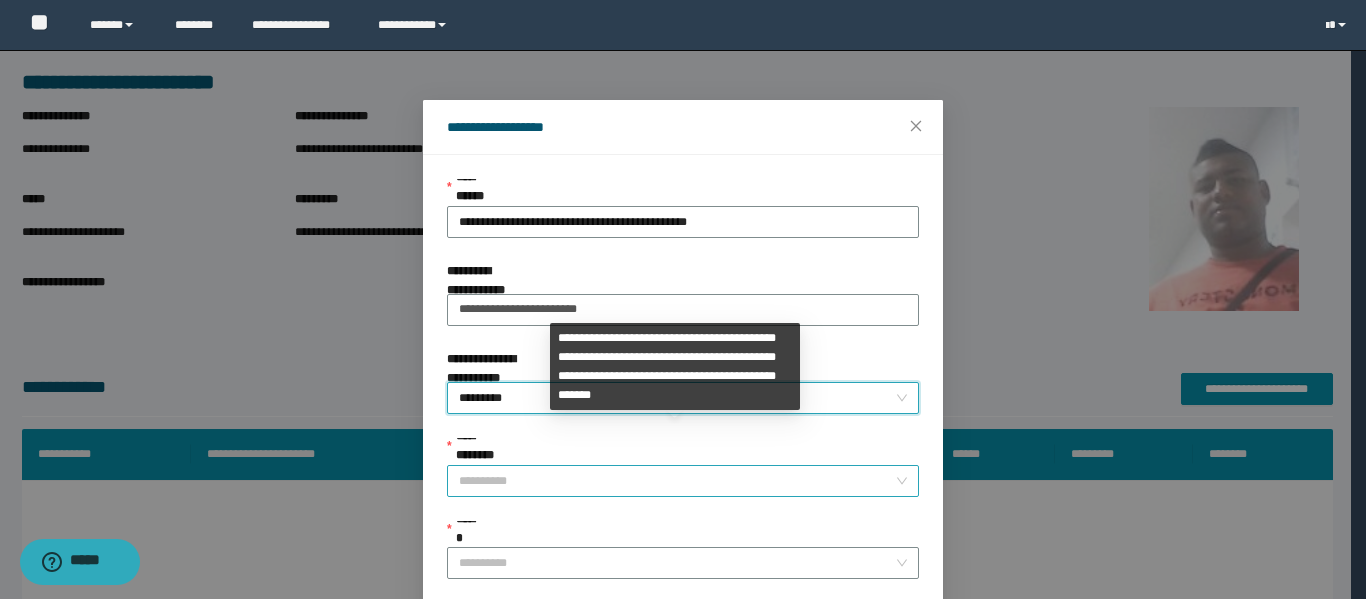 click on "**********" at bounding box center [677, 481] 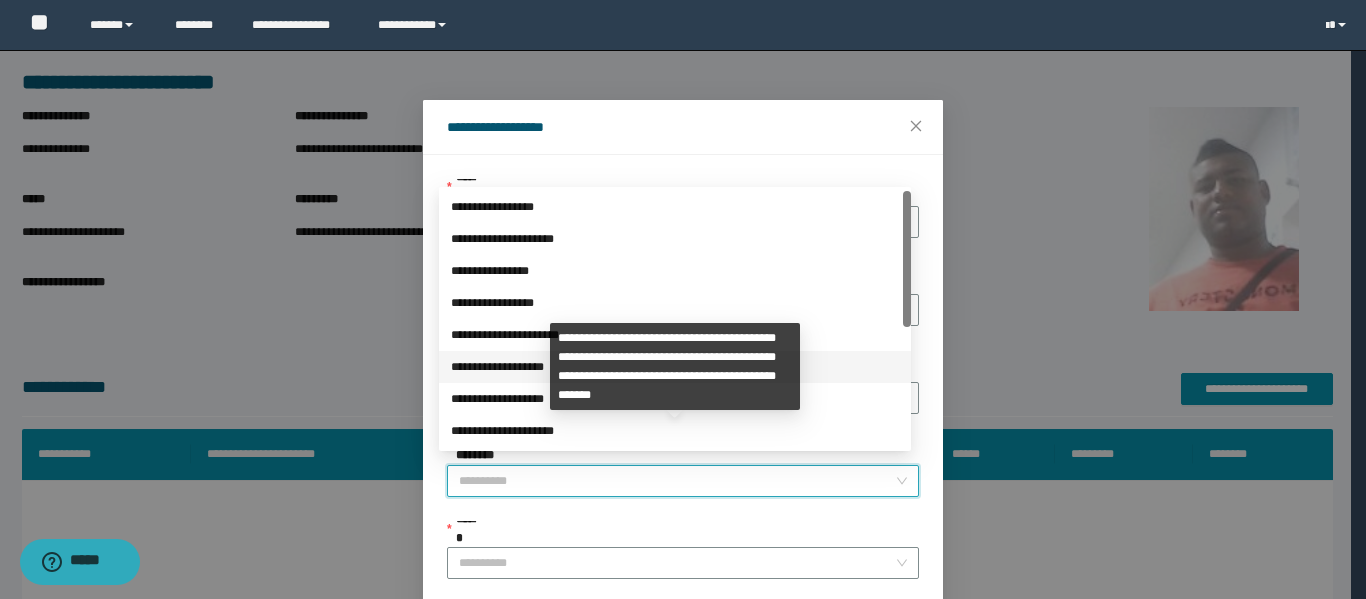 scroll, scrollTop: 224, scrollLeft: 0, axis: vertical 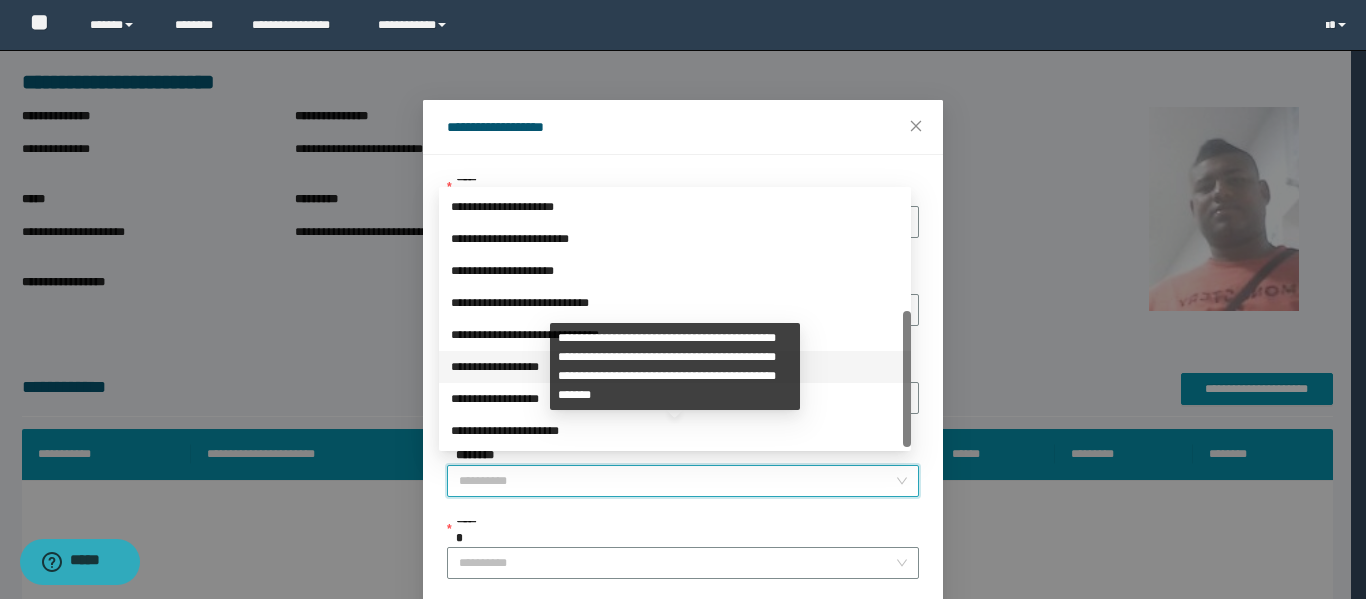 click on "**********" at bounding box center [675, 367] 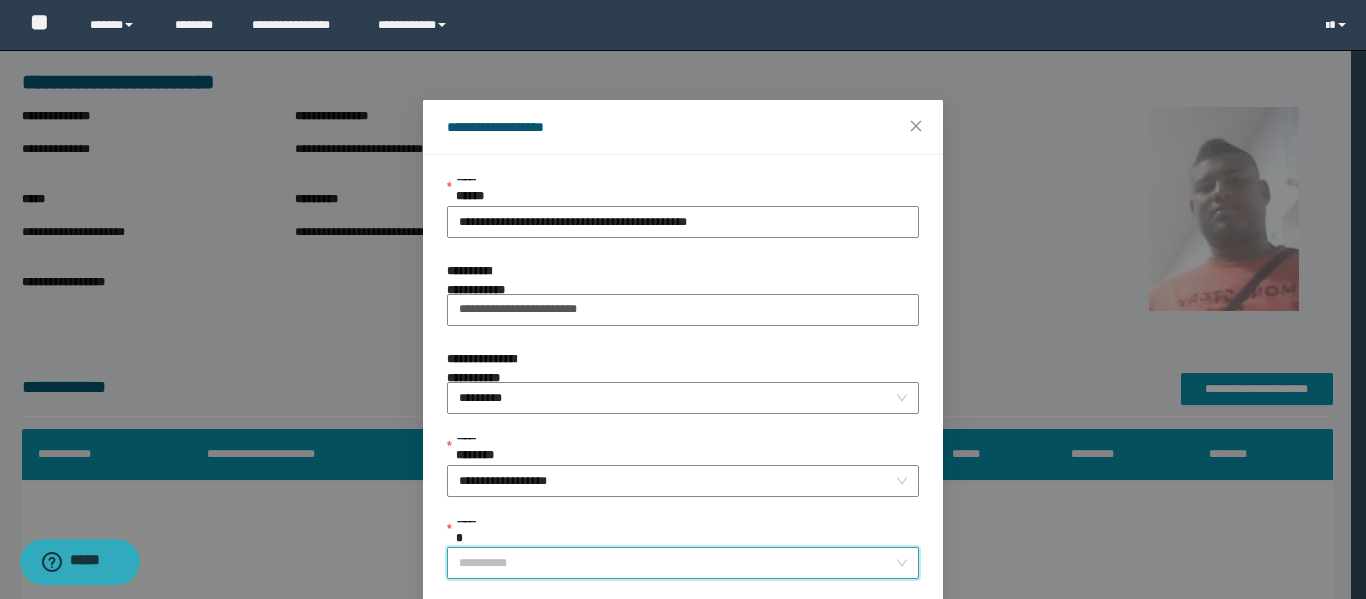 click on "******" at bounding box center [677, 563] 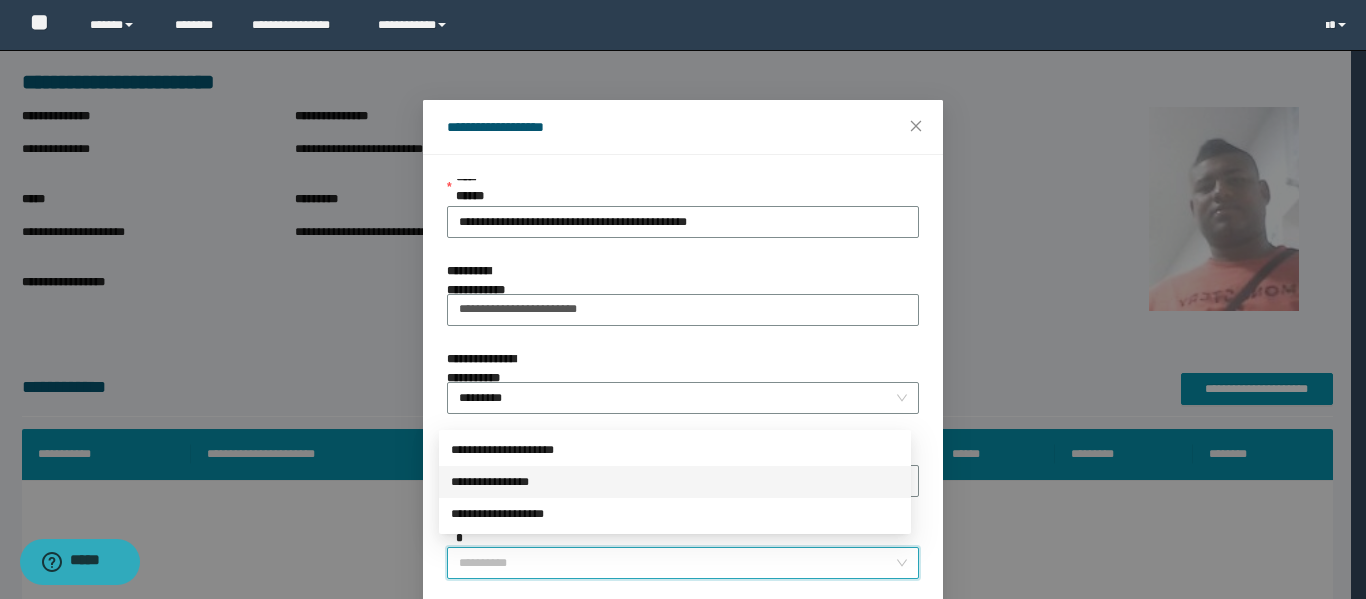 click on "**********" at bounding box center (675, 482) 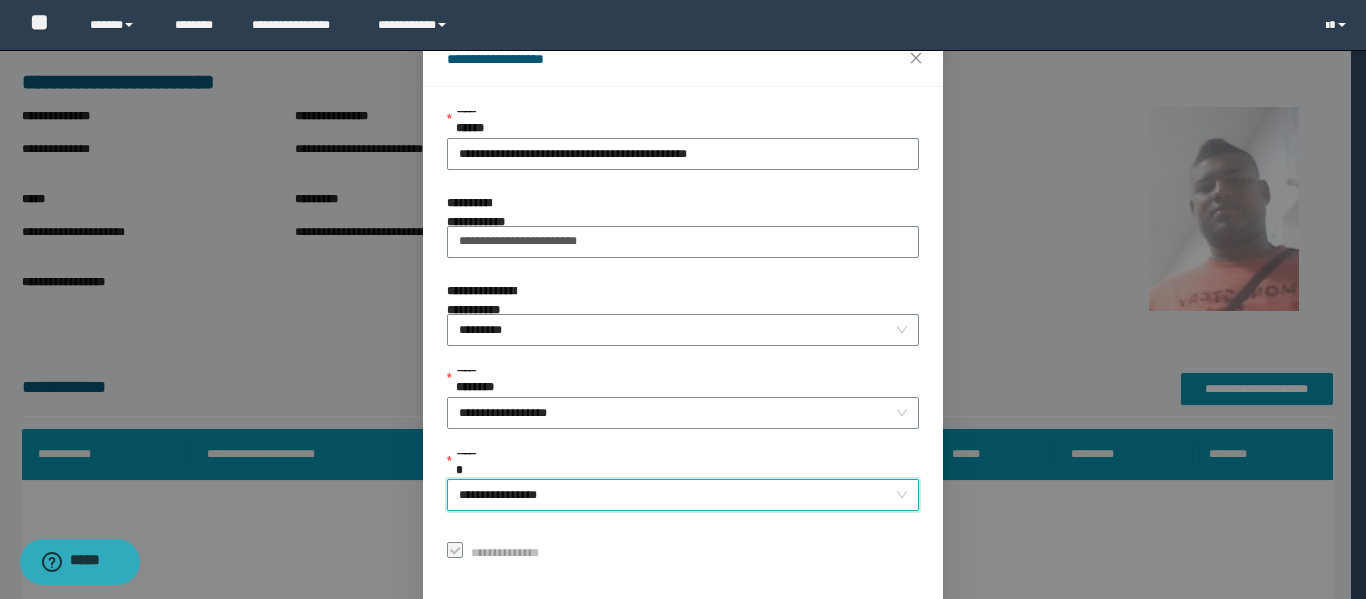 scroll, scrollTop: 153, scrollLeft: 0, axis: vertical 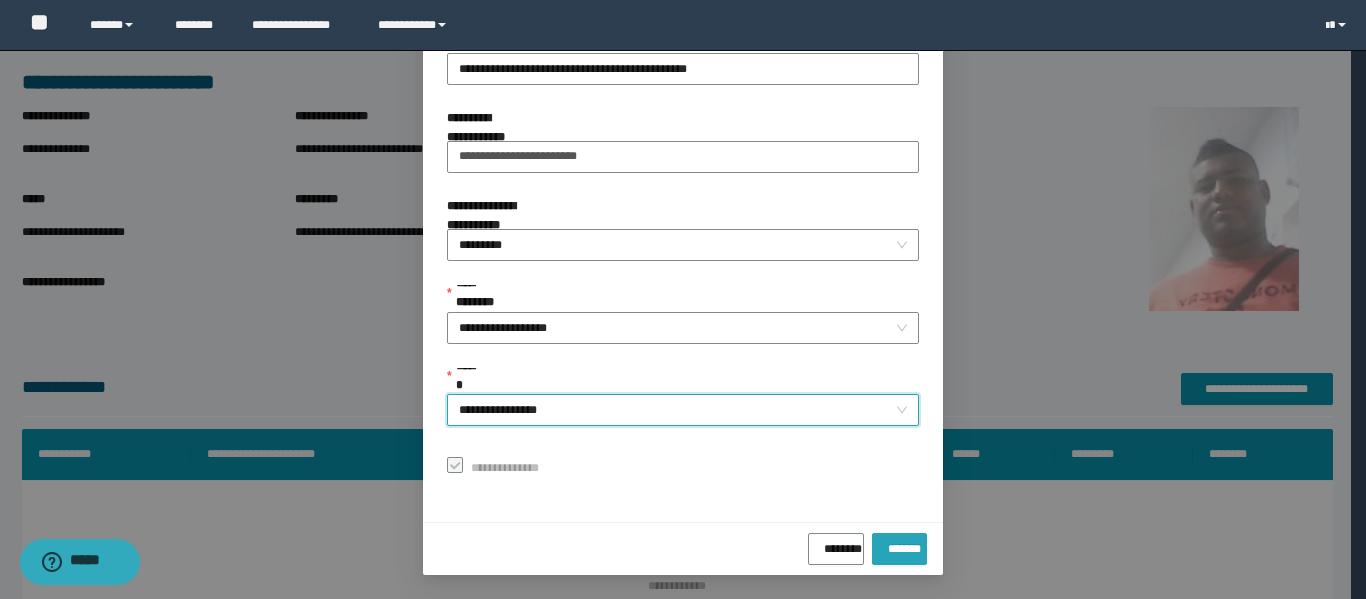 click on "*******" at bounding box center (899, 545) 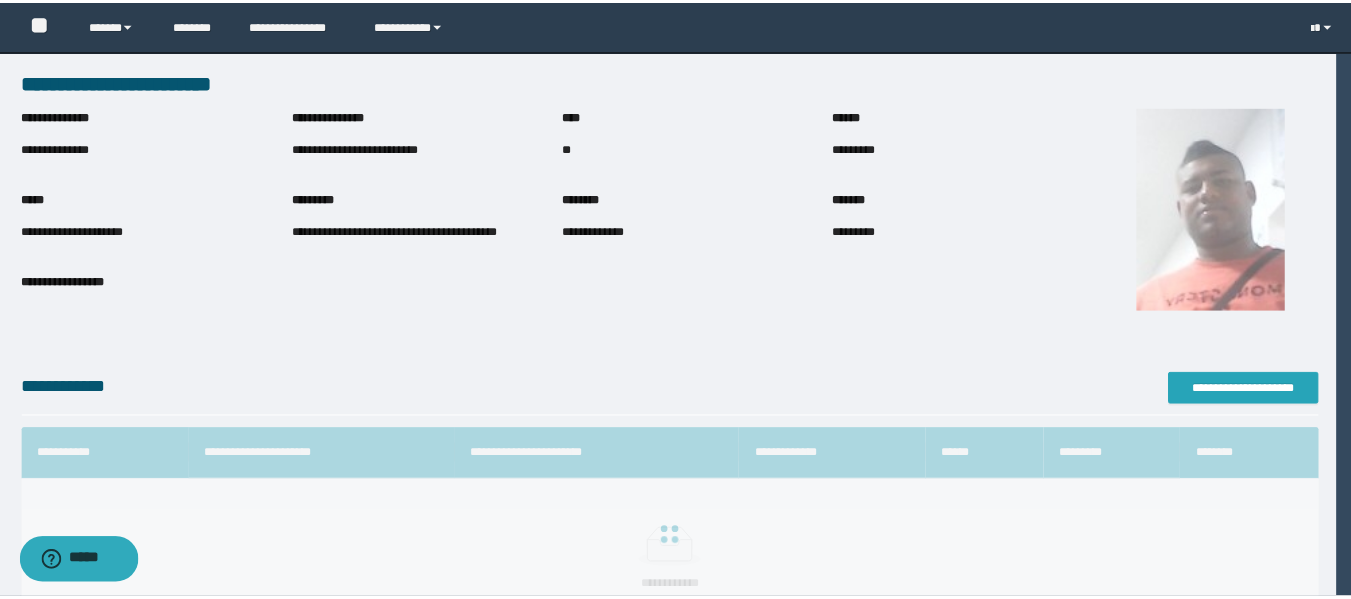 scroll, scrollTop: 0, scrollLeft: 0, axis: both 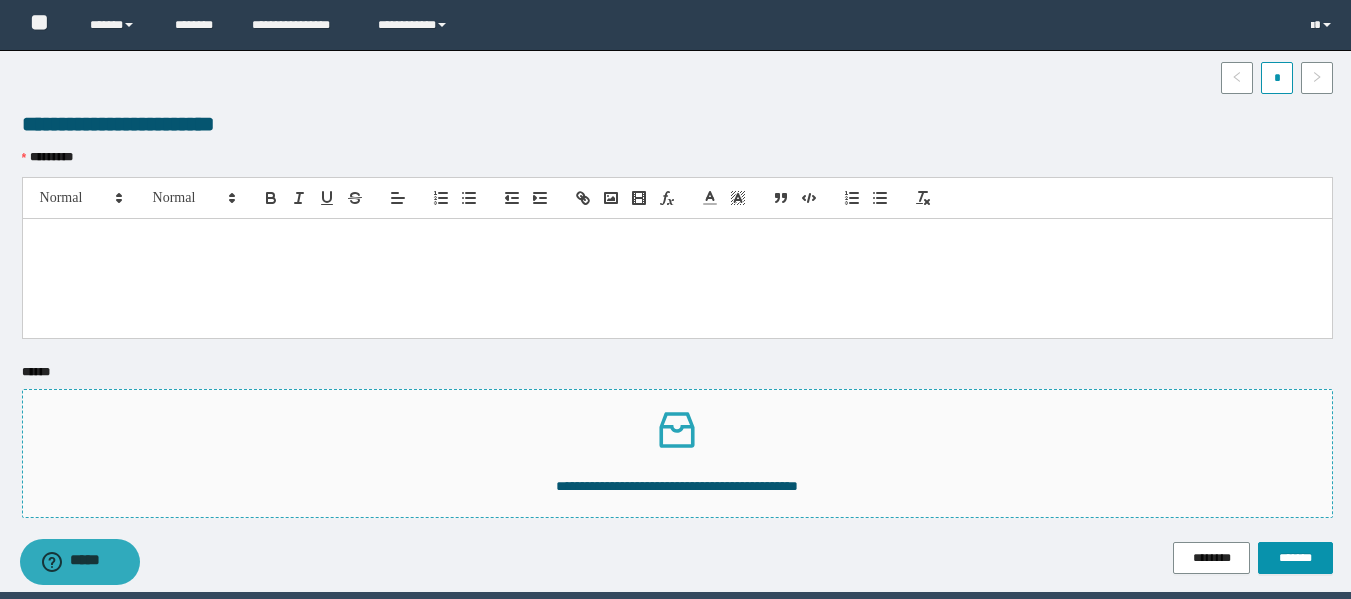 click on "**********" at bounding box center [677, 486] 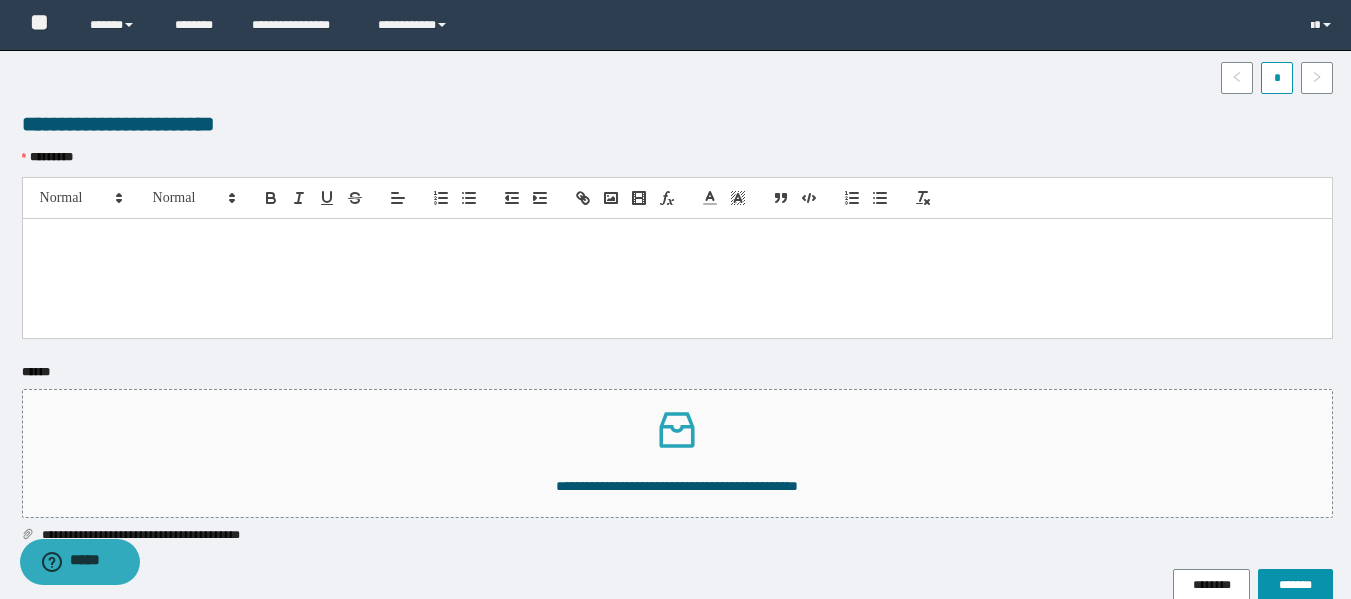 click at bounding box center (677, 278) 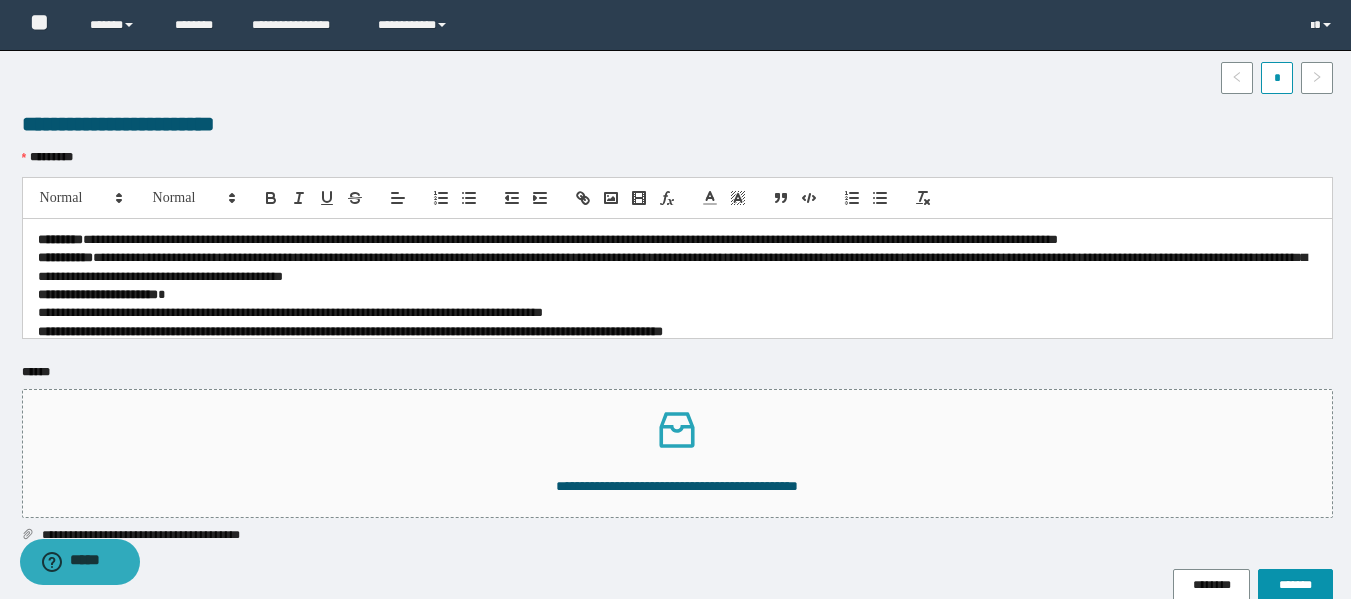 scroll, scrollTop: 0, scrollLeft: 0, axis: both 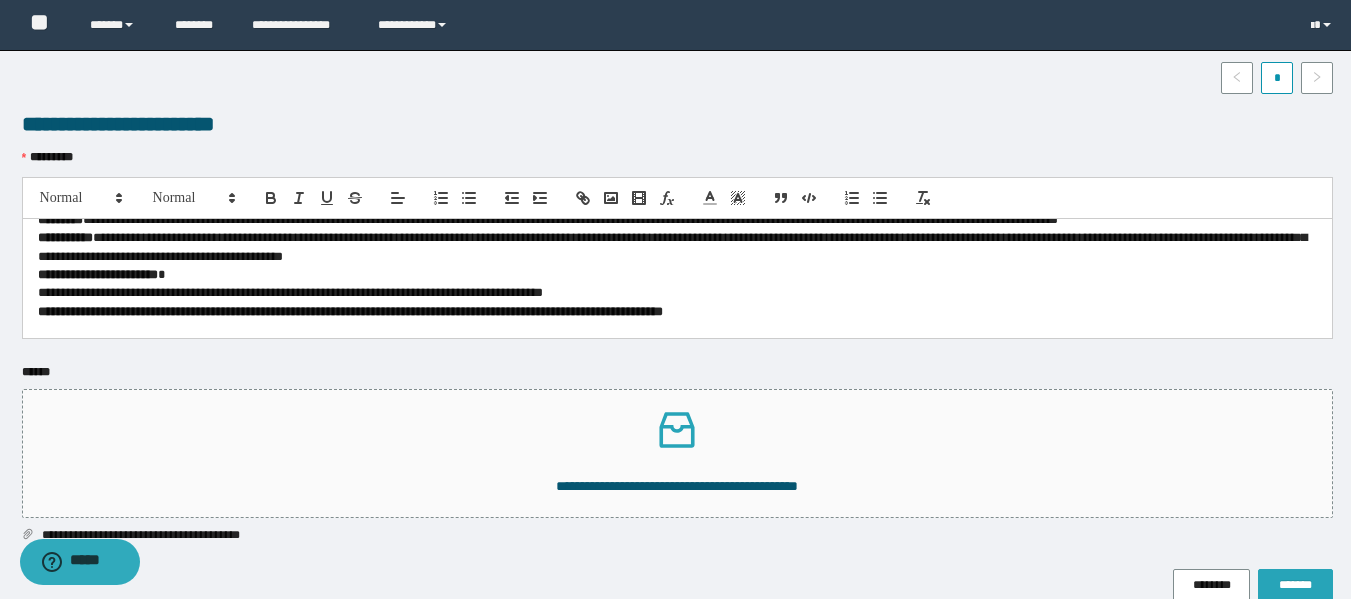 click on "*******" at bounding box center (1295, 585) 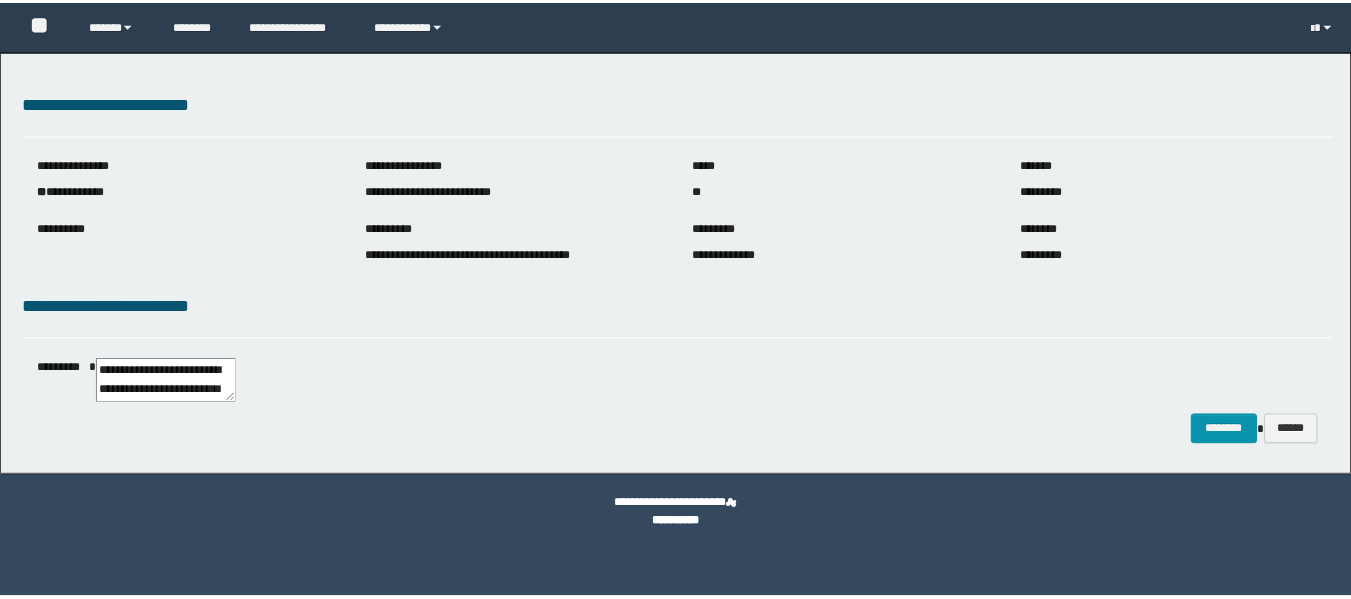 scroll, scrollTop: 0, scrollLeft: 0, axis: both 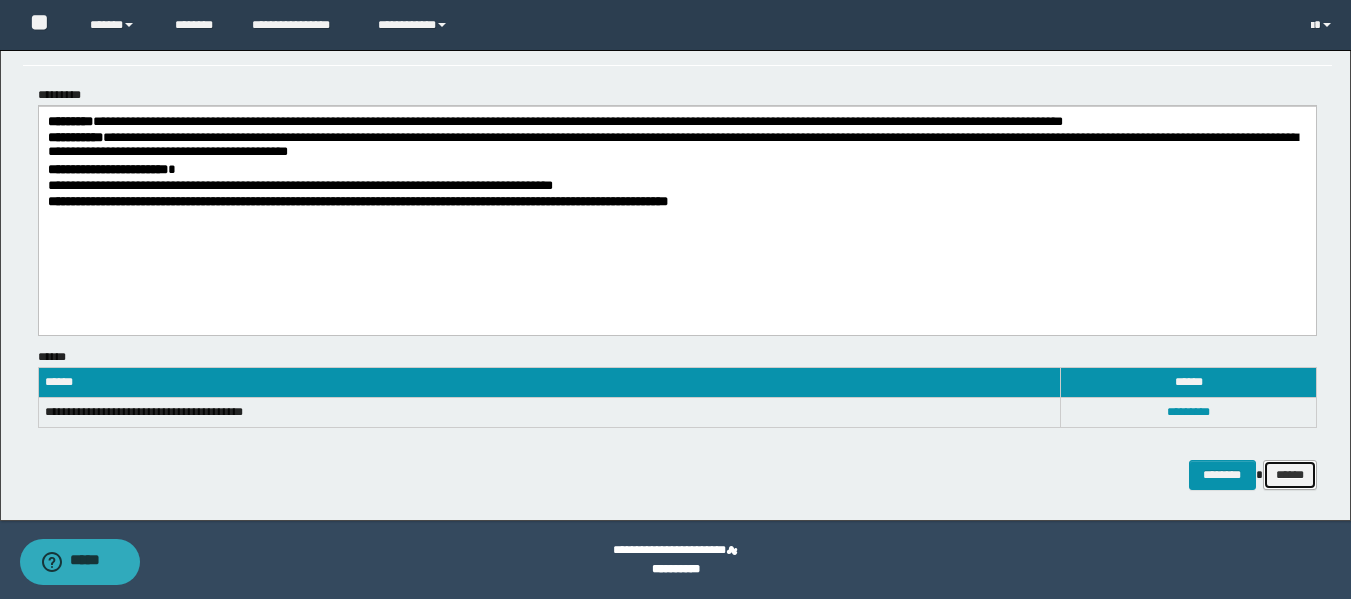 click on "******" at bounding box center (1290, 475) 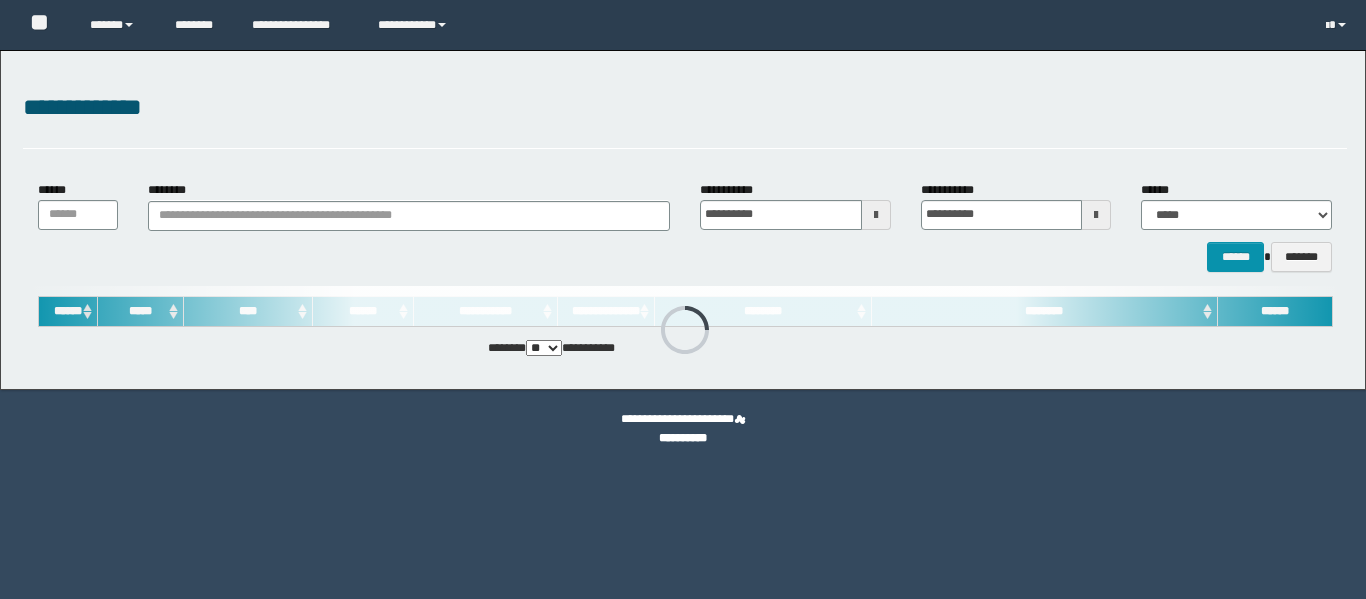 scroll, scrollTop: 0, scrollLeft: 0, axis: both 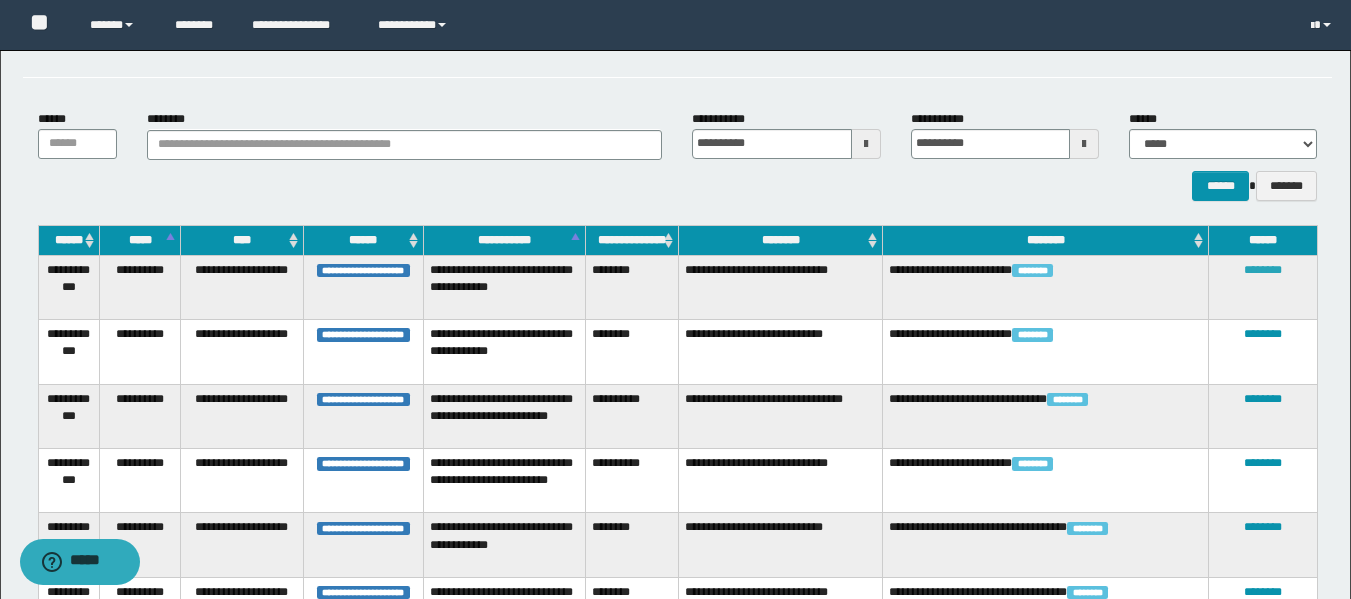 click on "********" at bounding box center (1263, 270) 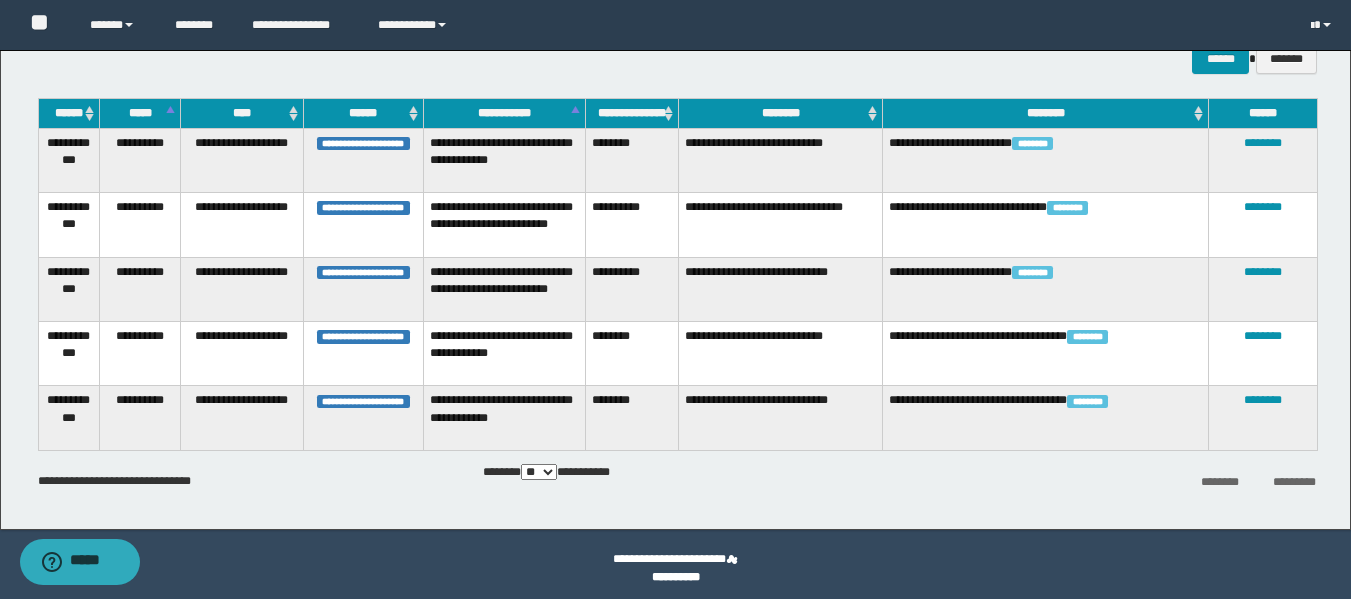 scroll, scrollTop: 206, scrollLeft: 0, axis: vertical 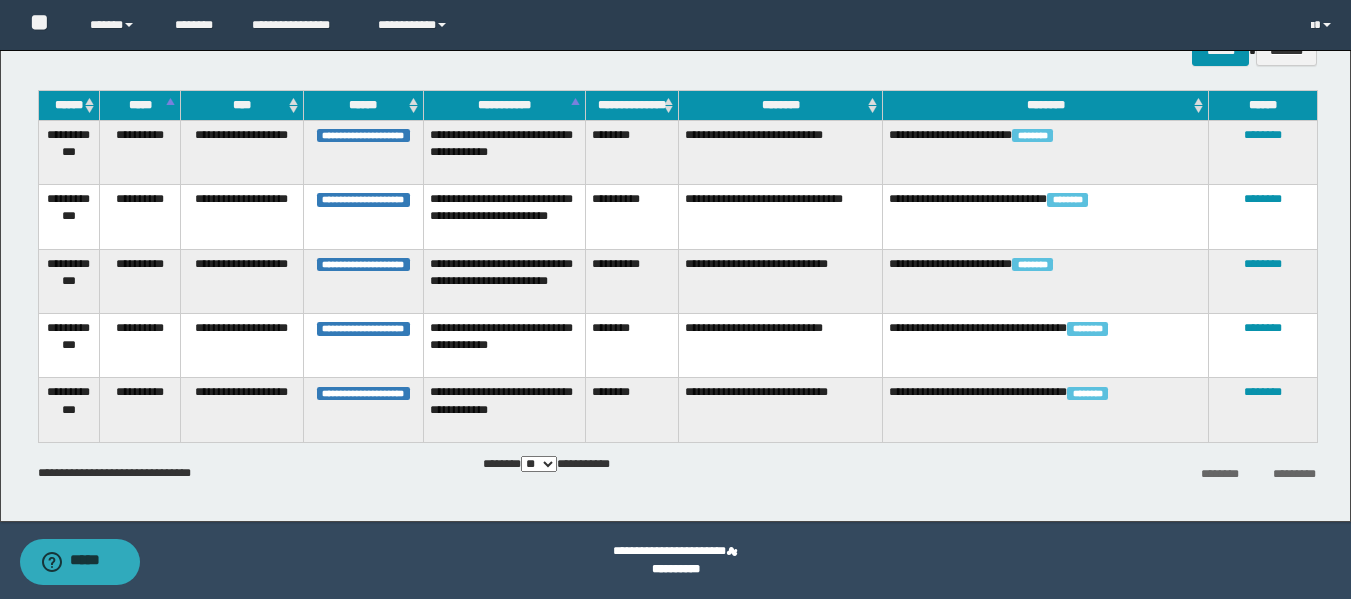 click on "**********" at bounding box center (781, 345) 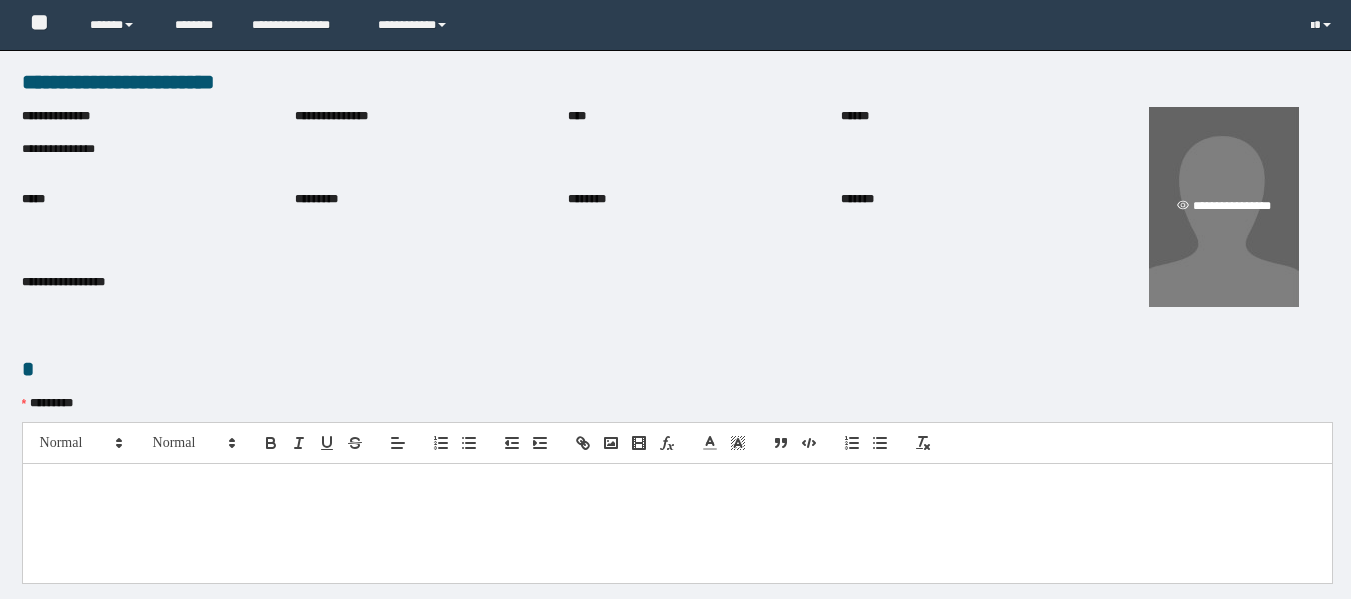 scroll, scrollTop: 0, scrollLeft: 0, axis: both 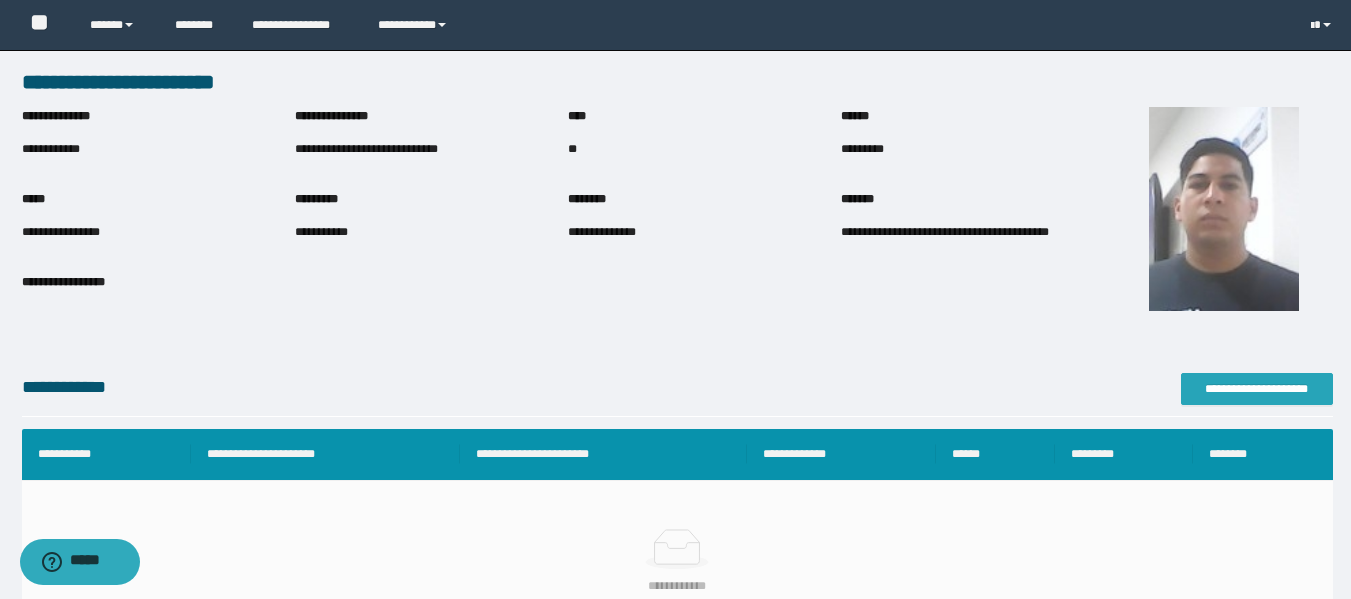 click on "**********" at bounding box center [1257, 389] 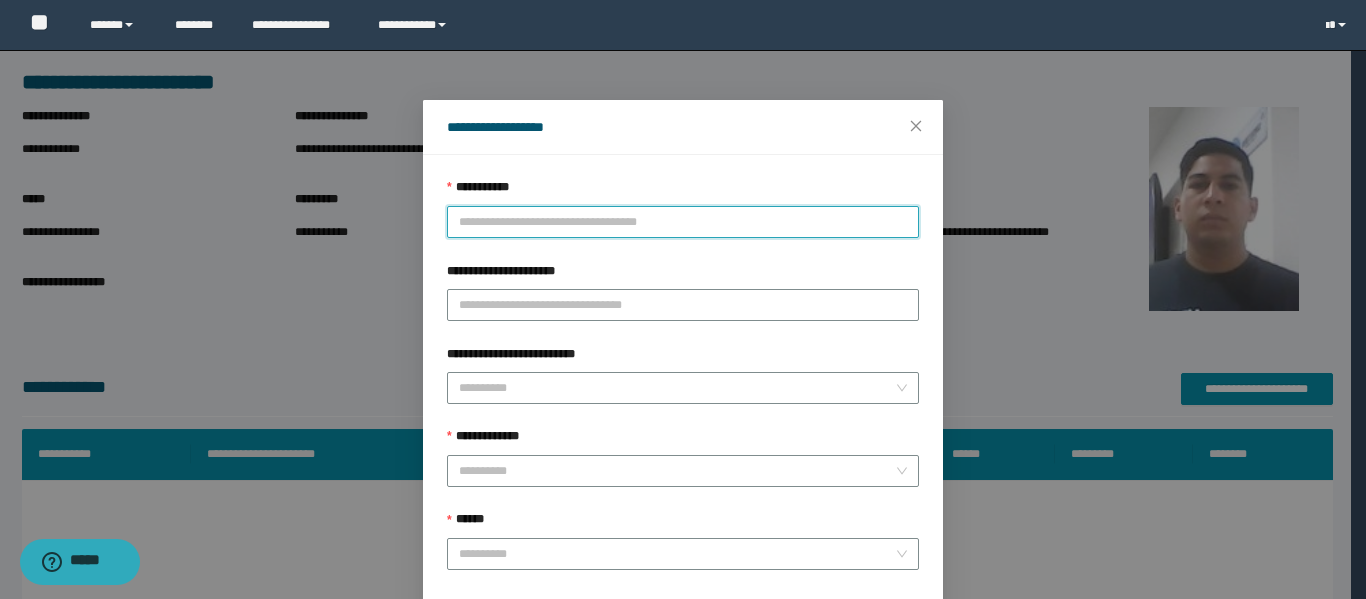 click on "**********" at bounding box center (683, 222) 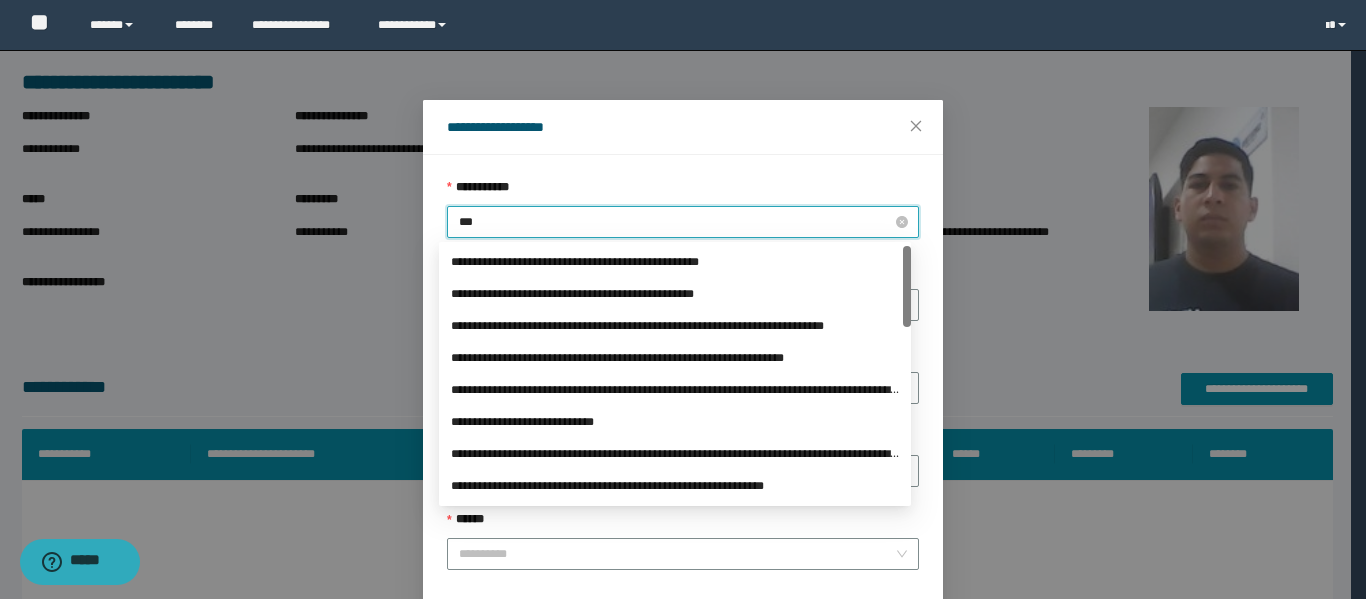 type on "****" 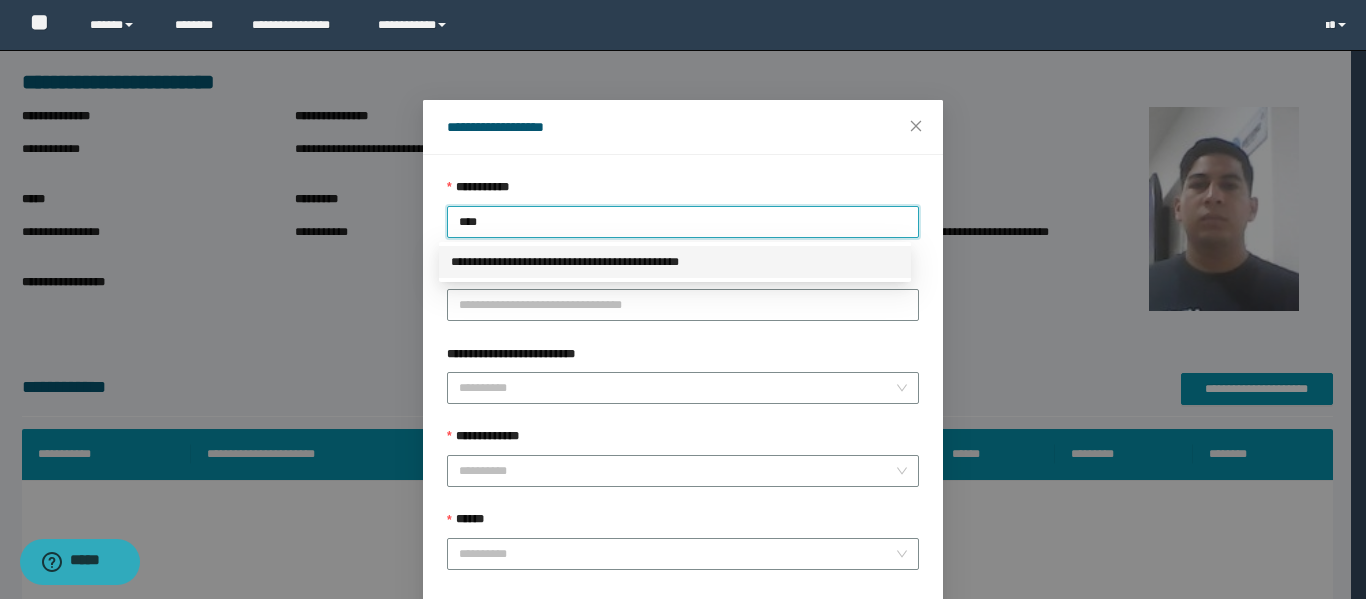 click on "**********" at bounding box center (675, 262) 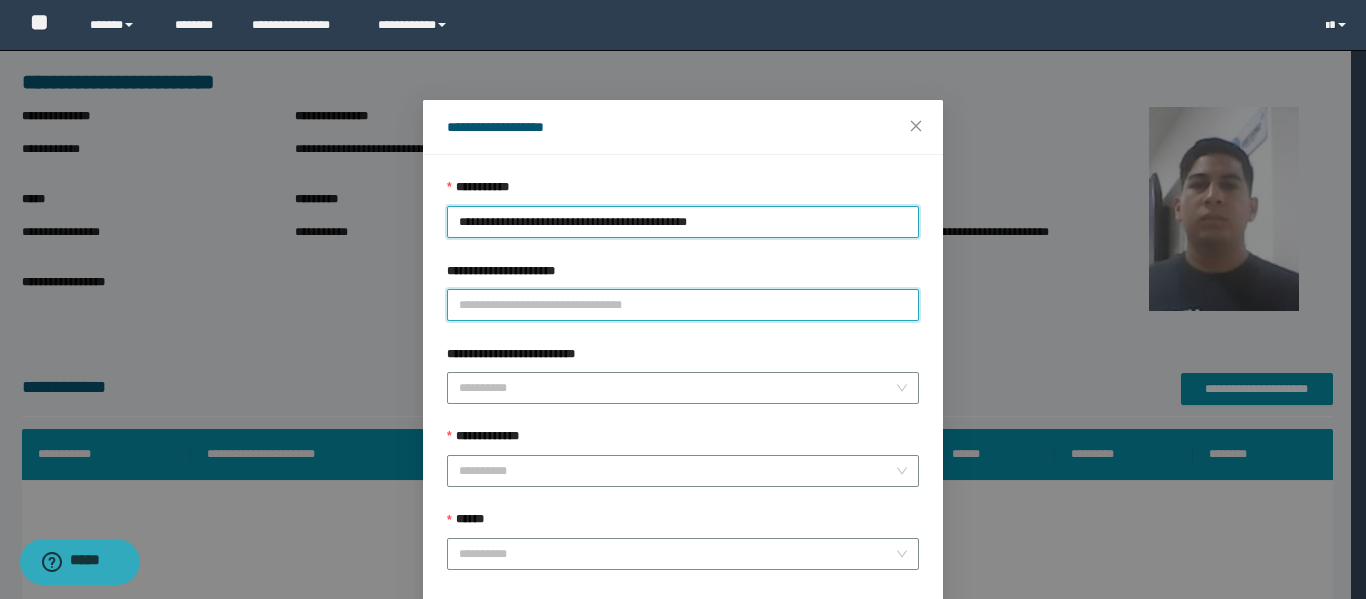 click on "**********" at bounding box center (683, 305) 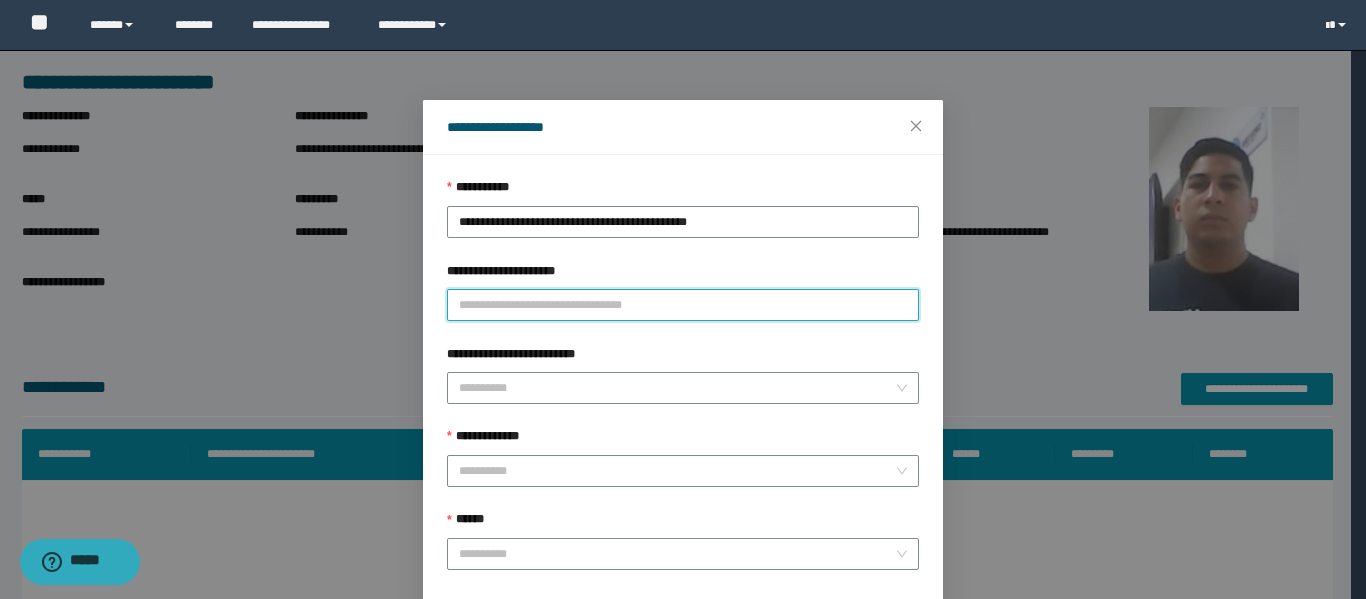 type on "**********" 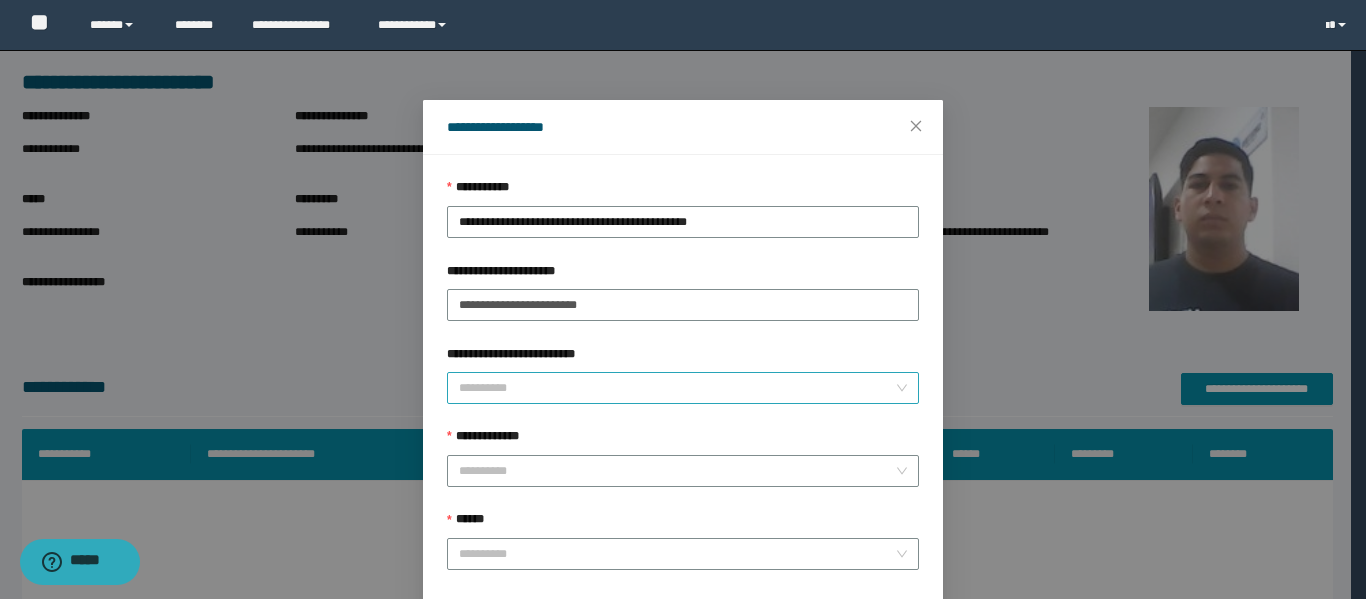 click on "**********" at bounding box center (677, 388) 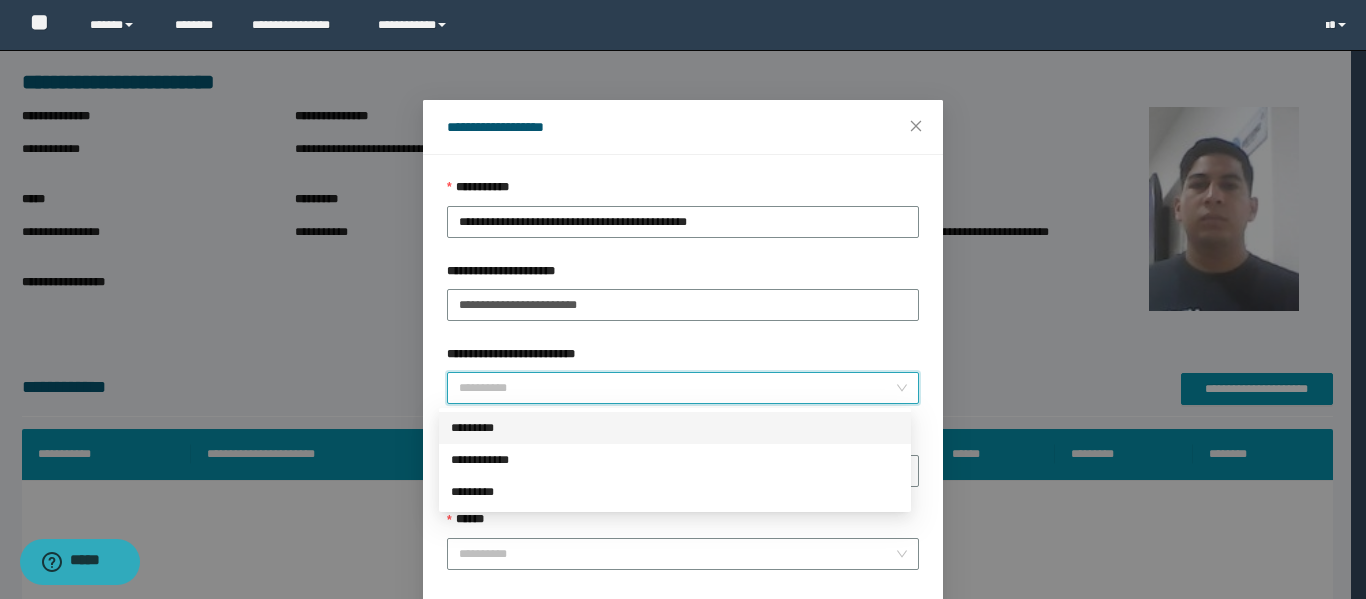 click on "*********" at bounding box center (675, 428) 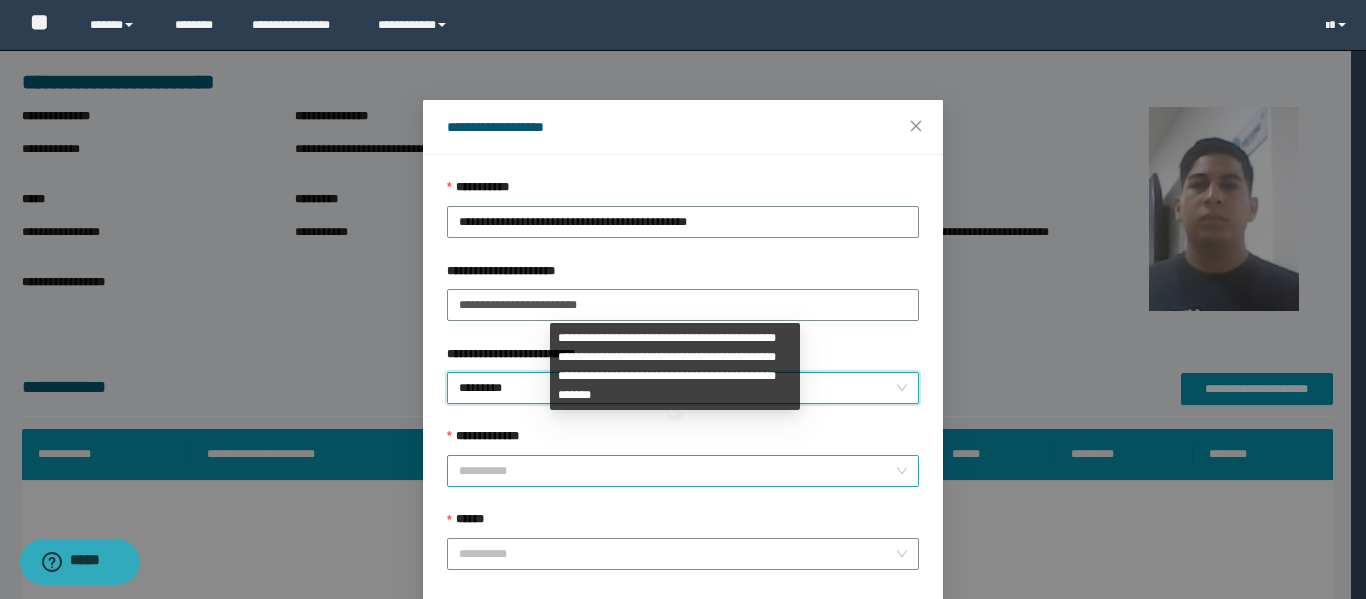 click on "**********" at bounding box center [677, 471] 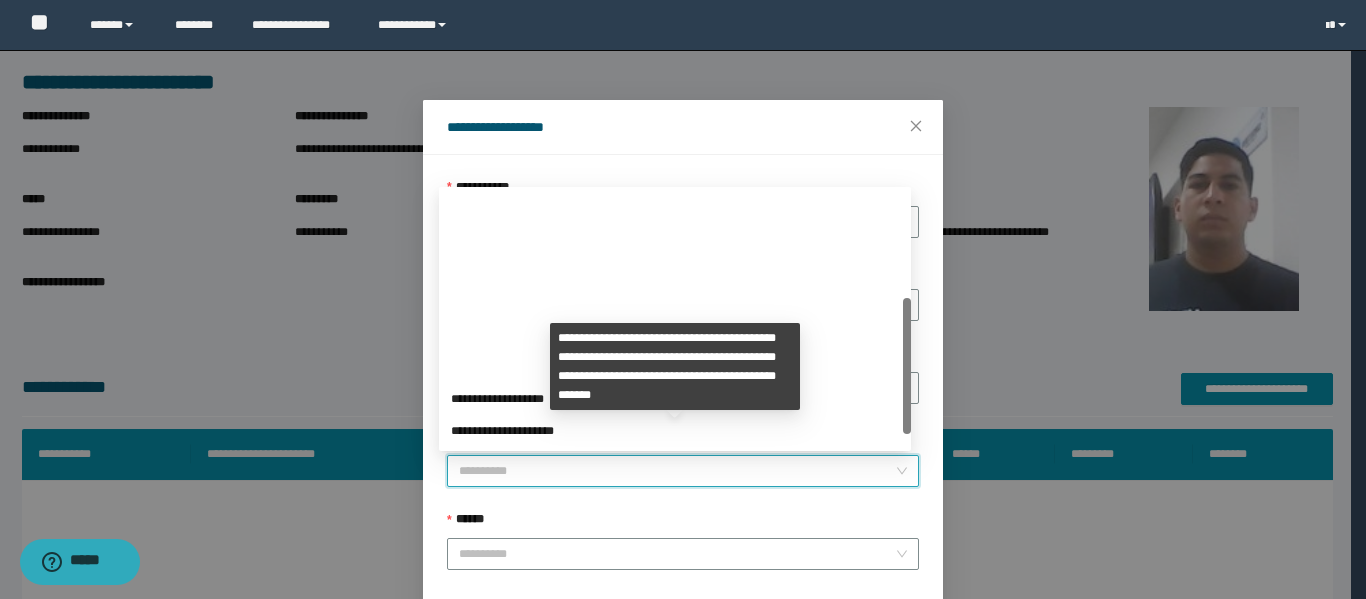 scroll, scrollTop: 224, scrollLeft: 0, axis: vertical 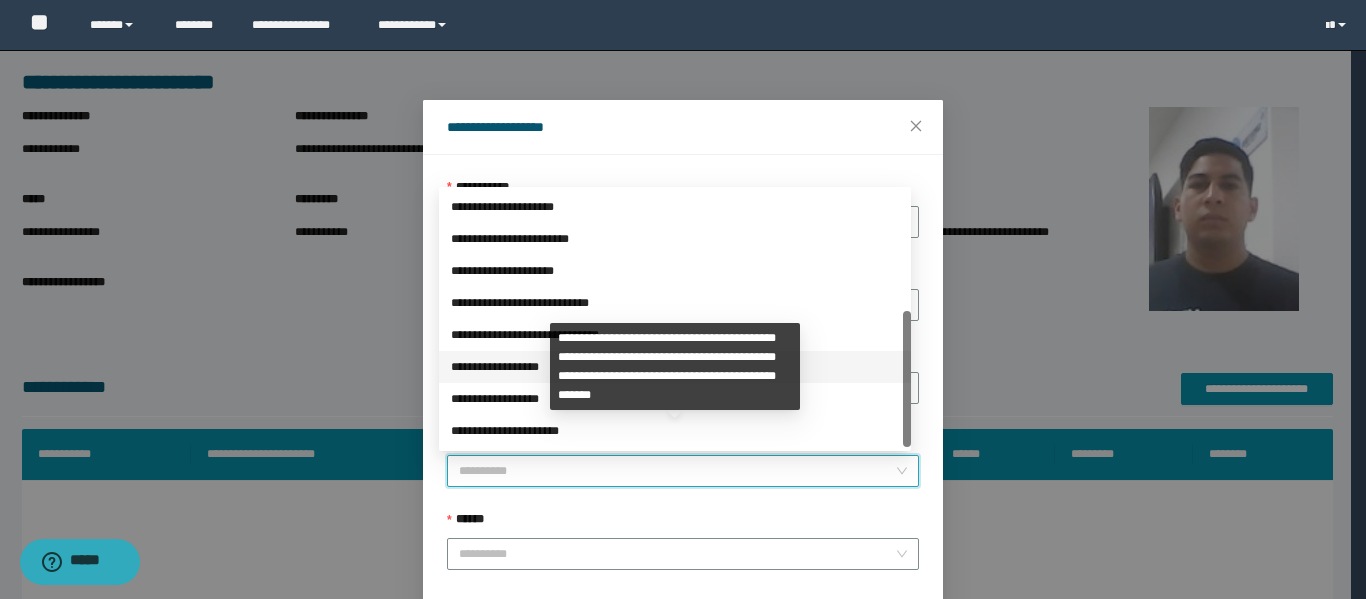 click on "**********" at bounding box center (675, 367) 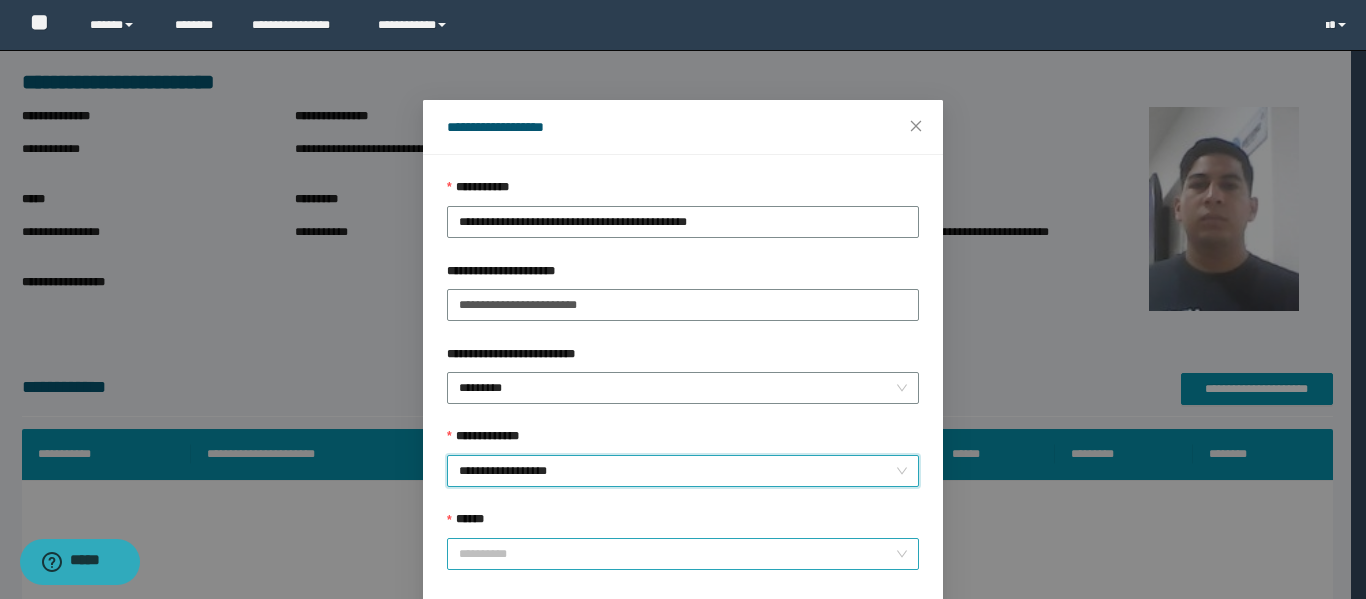 click on "******" at bounding box center [677, 554] 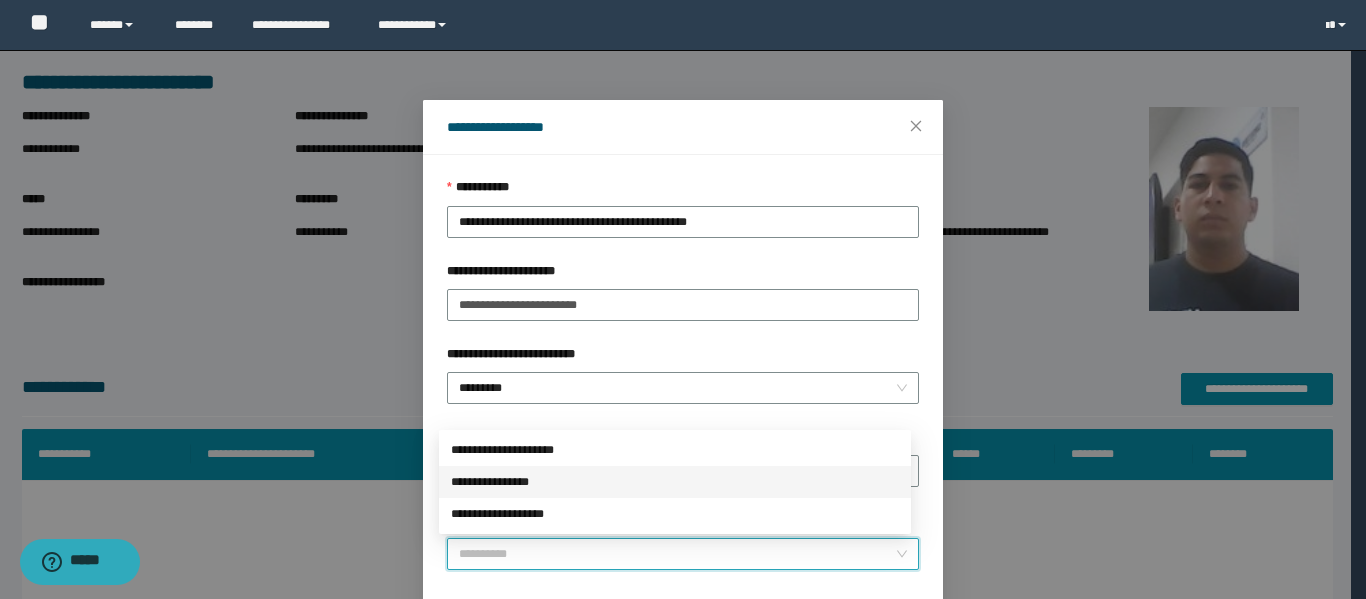 click on "**********" at bounding box center [675, 482] 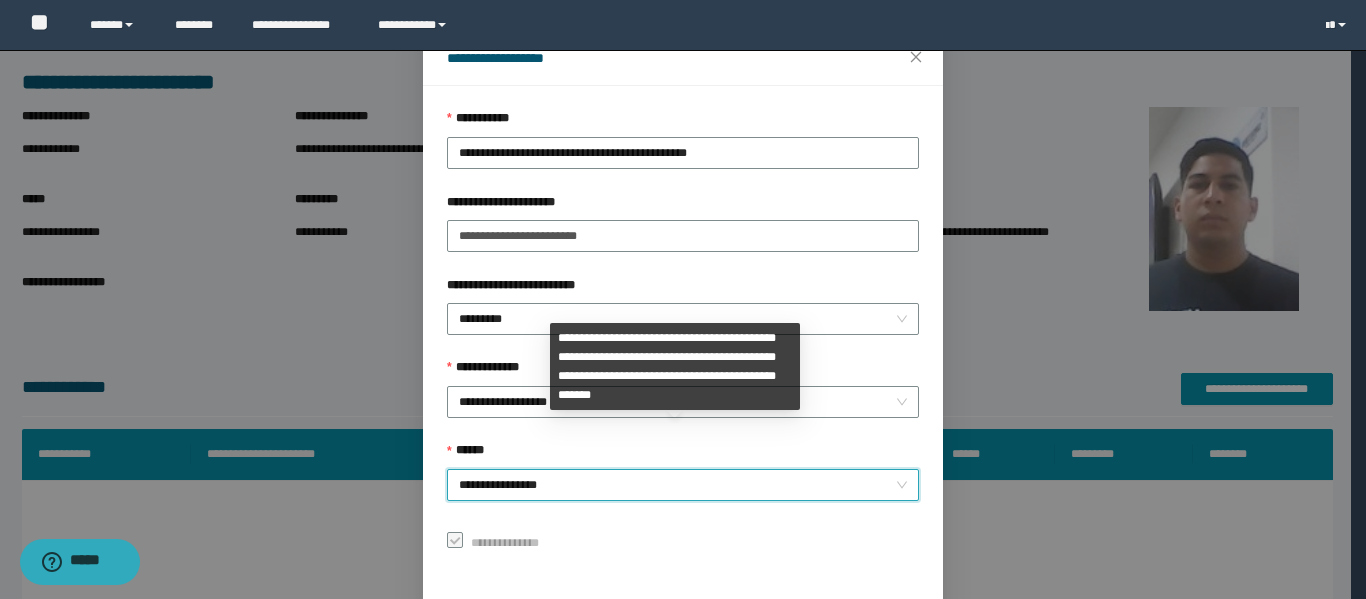 scroll, scrollTop: 153, scrollLeft: 0, axis: vertical 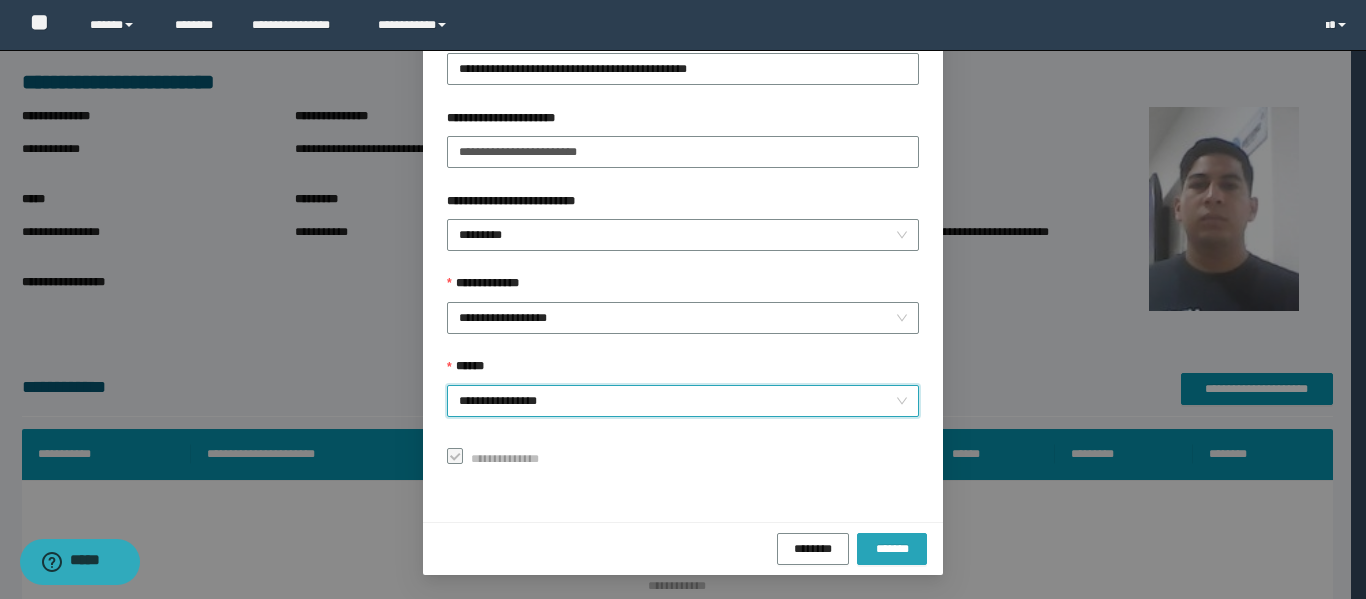 click on "*******" at bounding box center [892, 548] 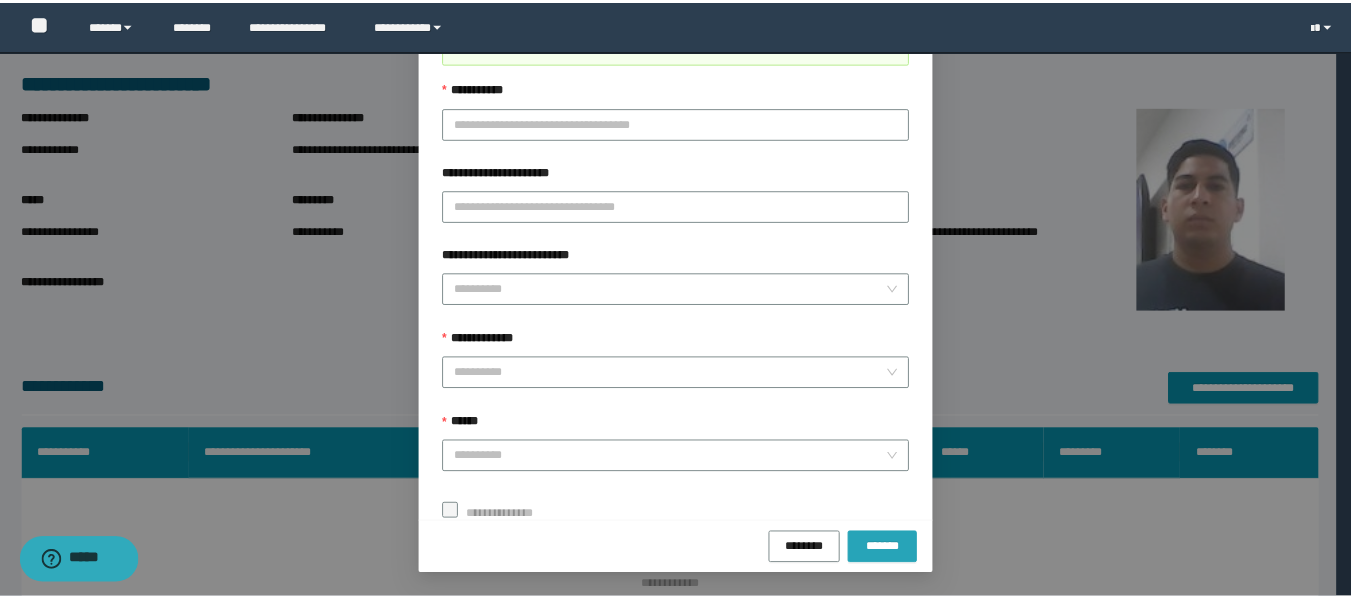 scroll, scrollTop: 106, scrollLeft: 0, axis: vertical 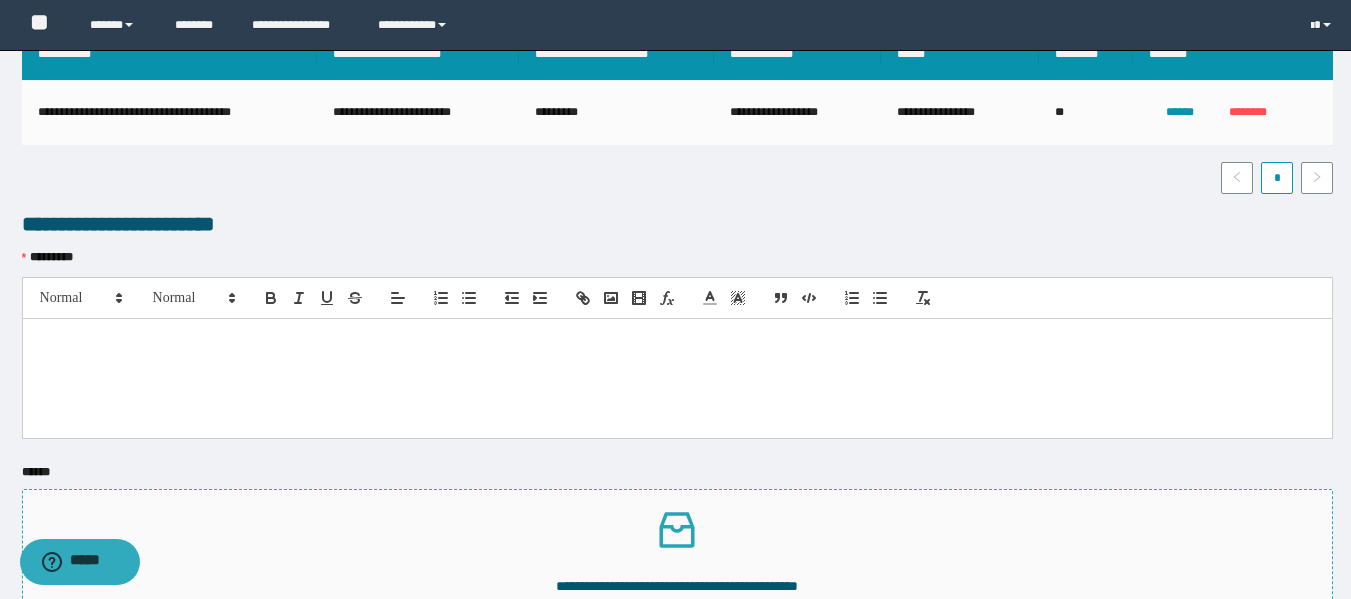 click on "**********" at bounding box center [677, 586] 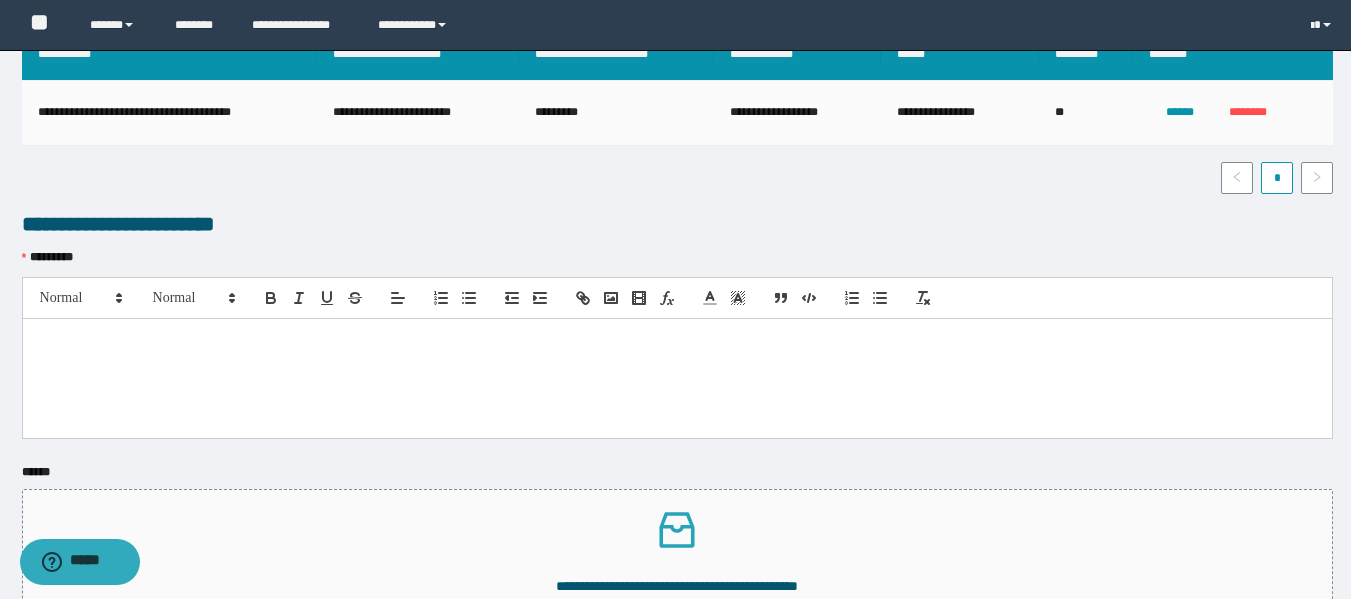 click at bounding box center (677, 340) 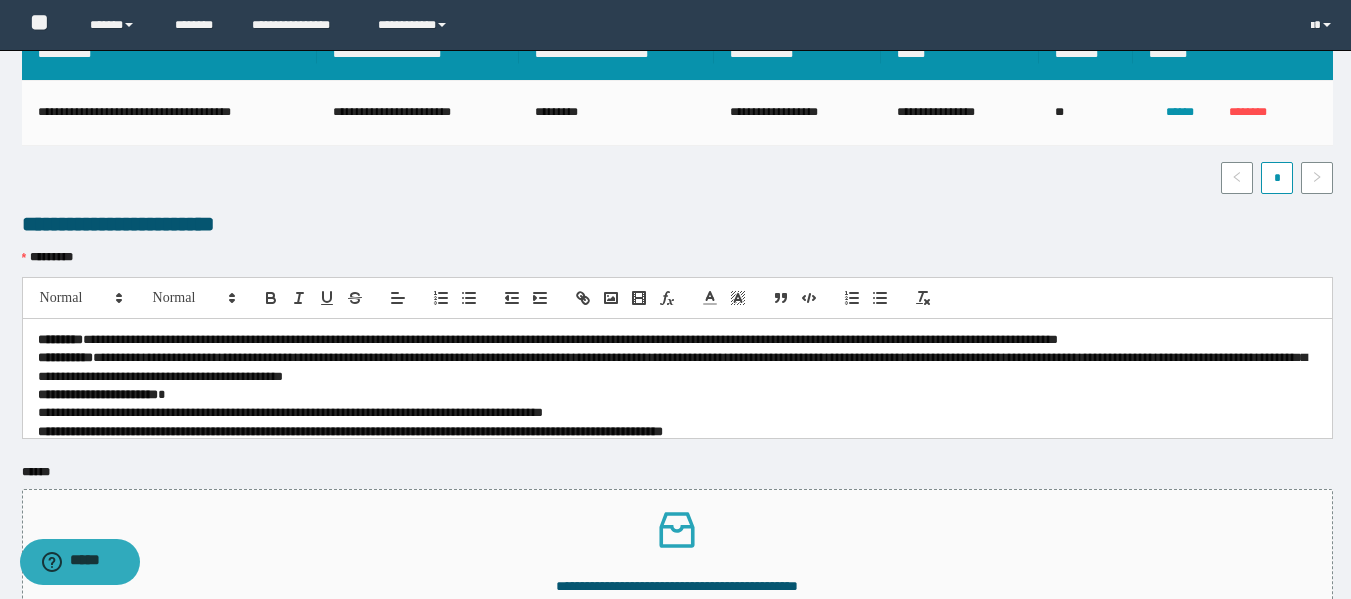 scroll, scrollTop: 0, scrollLeft: 0, axis: both 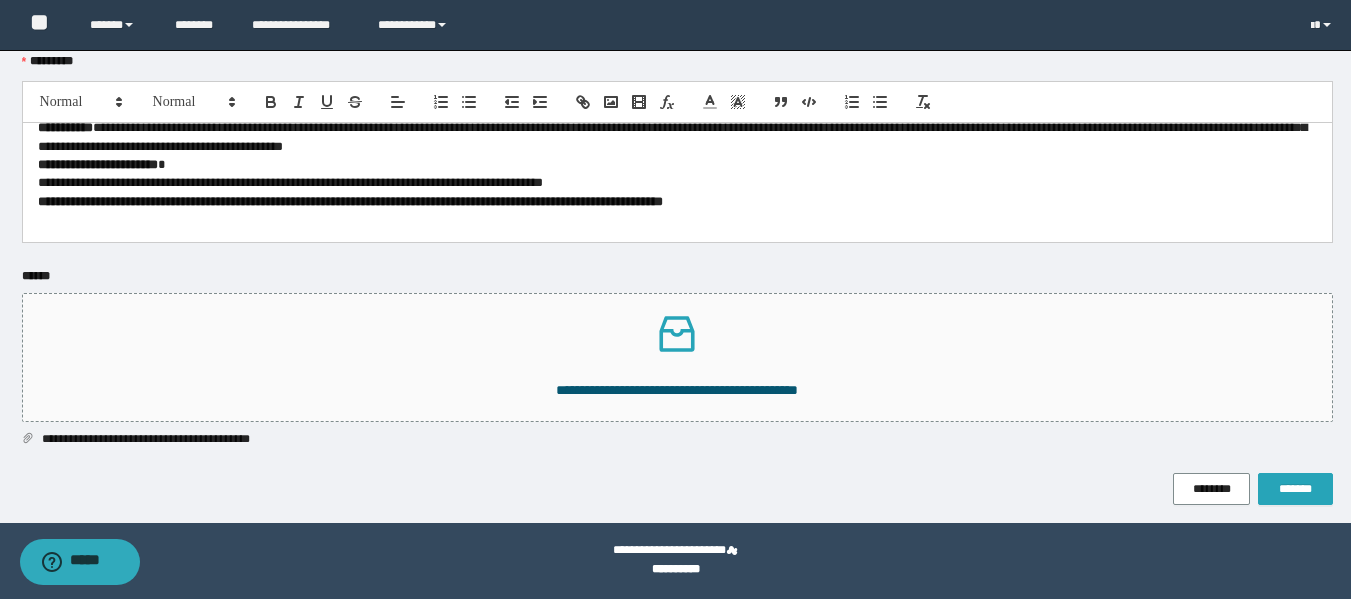 click on "*******" at bounding box center [1295, 489] 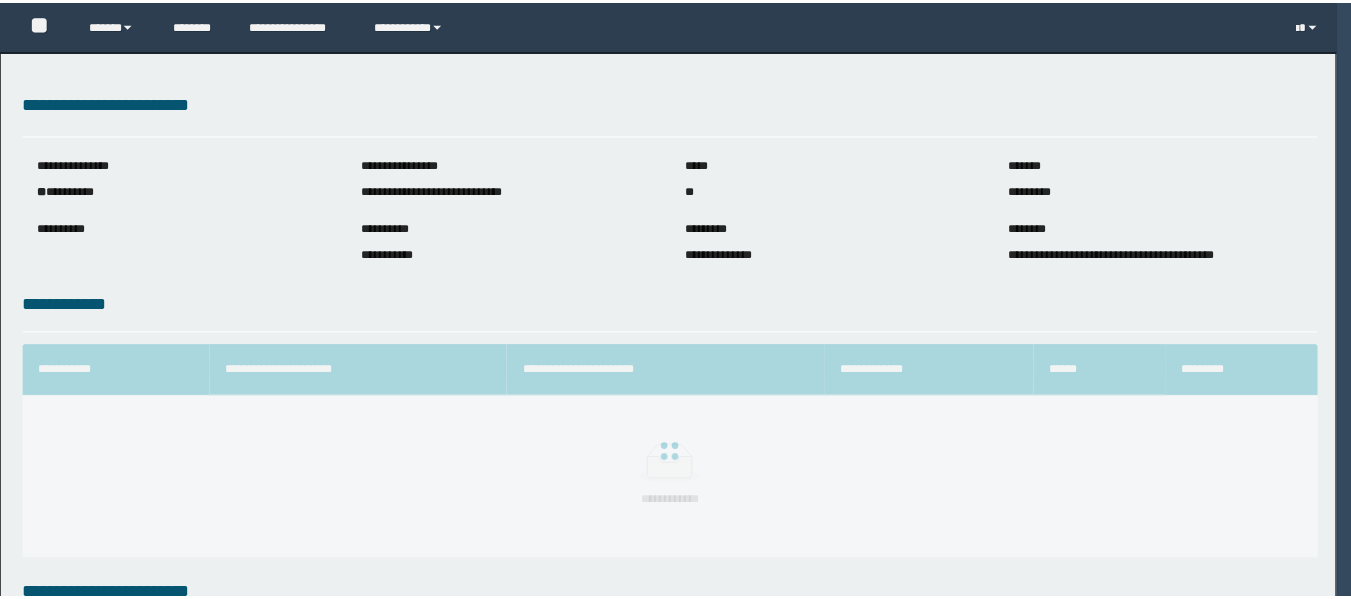scroll, scrollTop: 0, scrollLeft: 0, axis: both 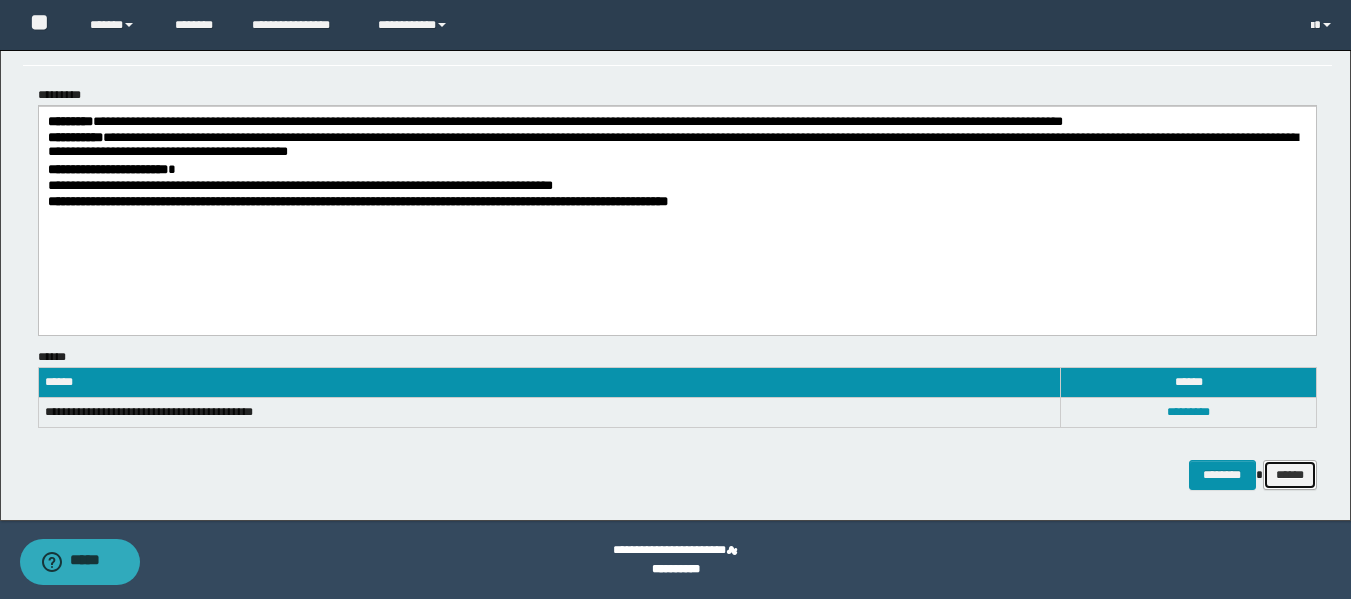 click on "******" at bounding box center (1290, 475) 